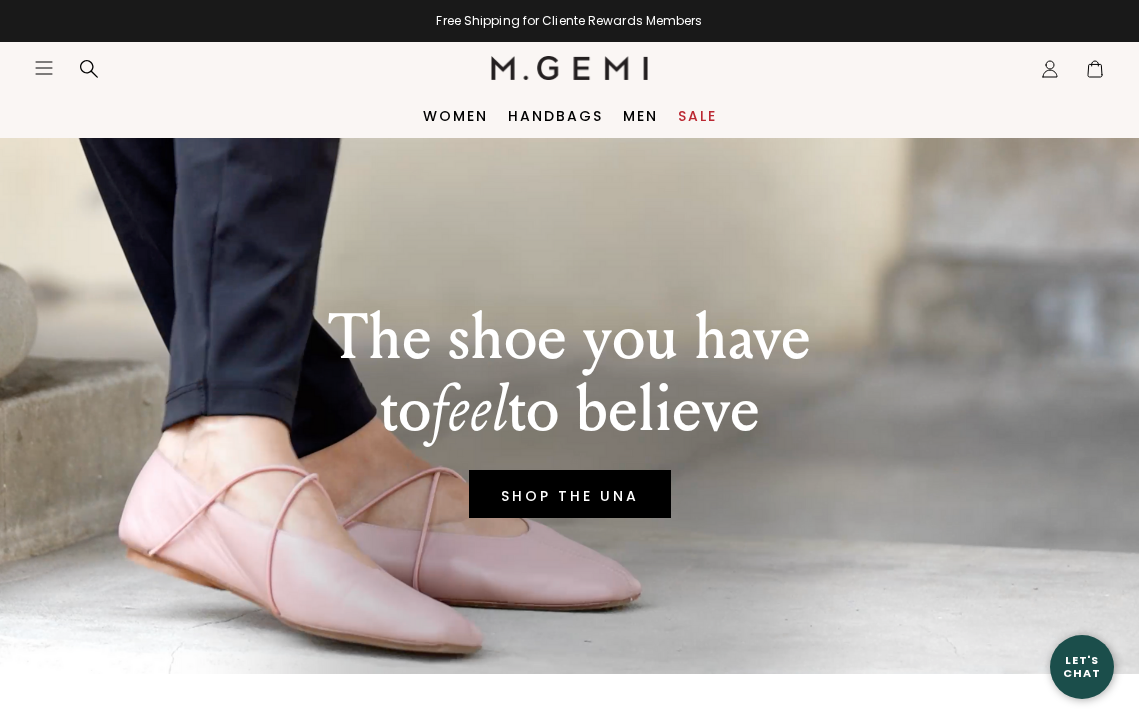 scroll, scrollTop: 0, scrollLeft: 0, axis: both 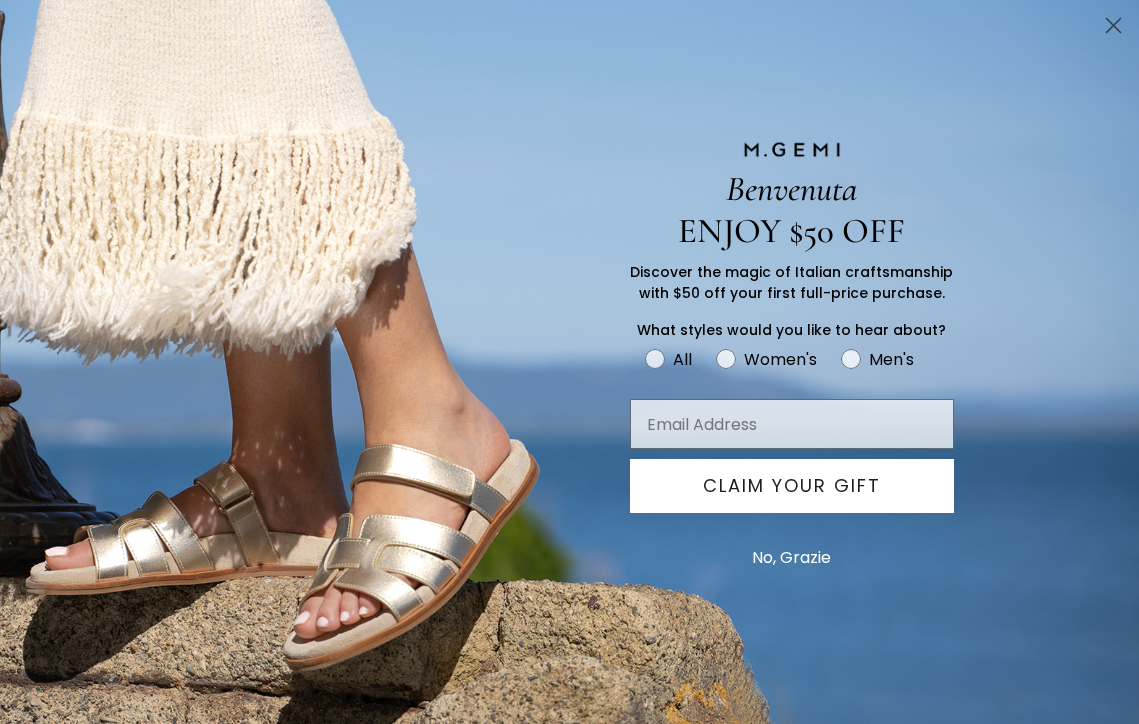 click on "No, Grazie" at bounding box center [791, 558] 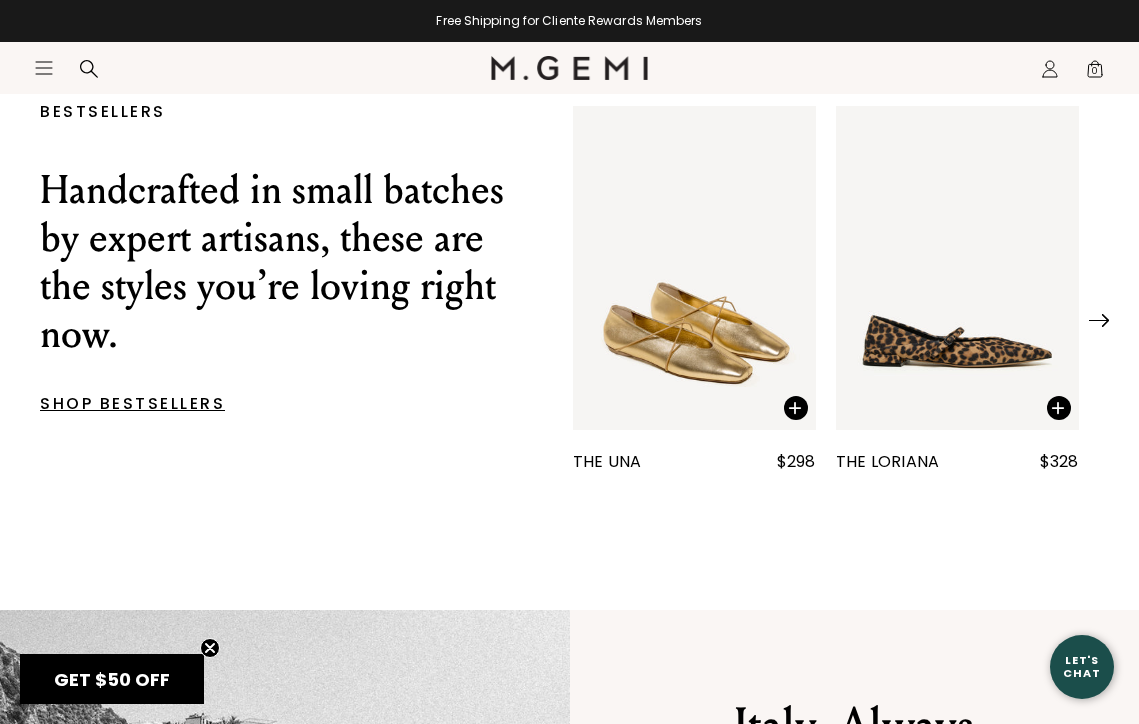 scroll, scrollTop: 669, scrollLeft: 0, axis: vertical 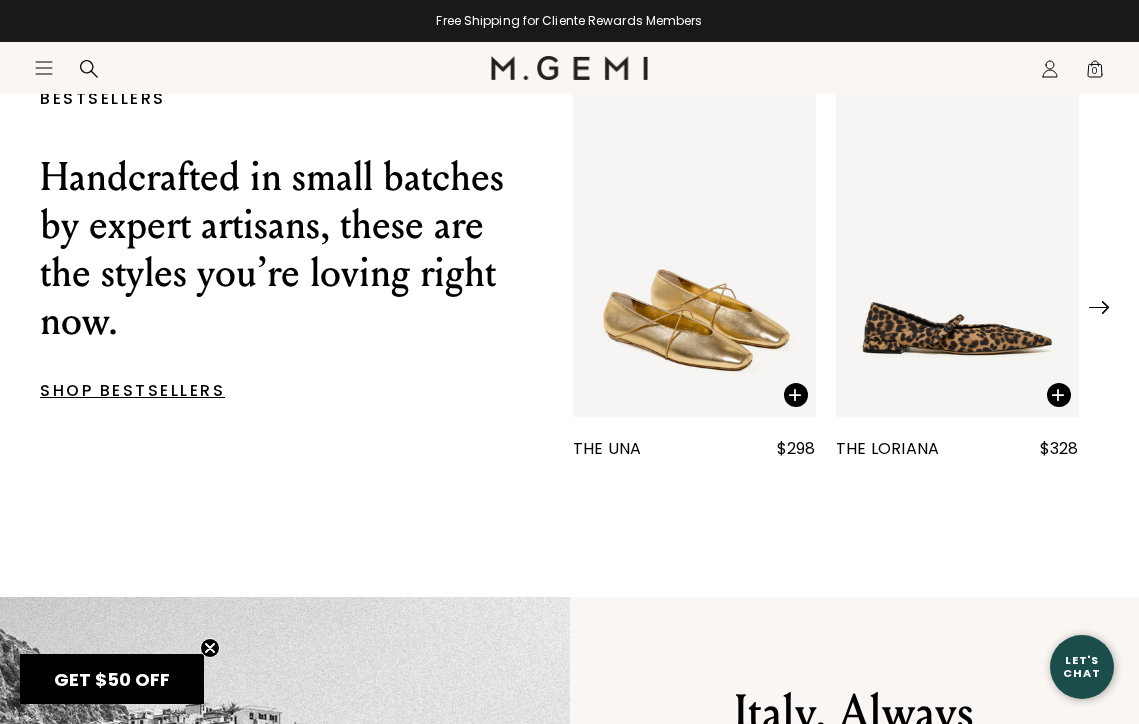 click at bounding box center (694, 255) 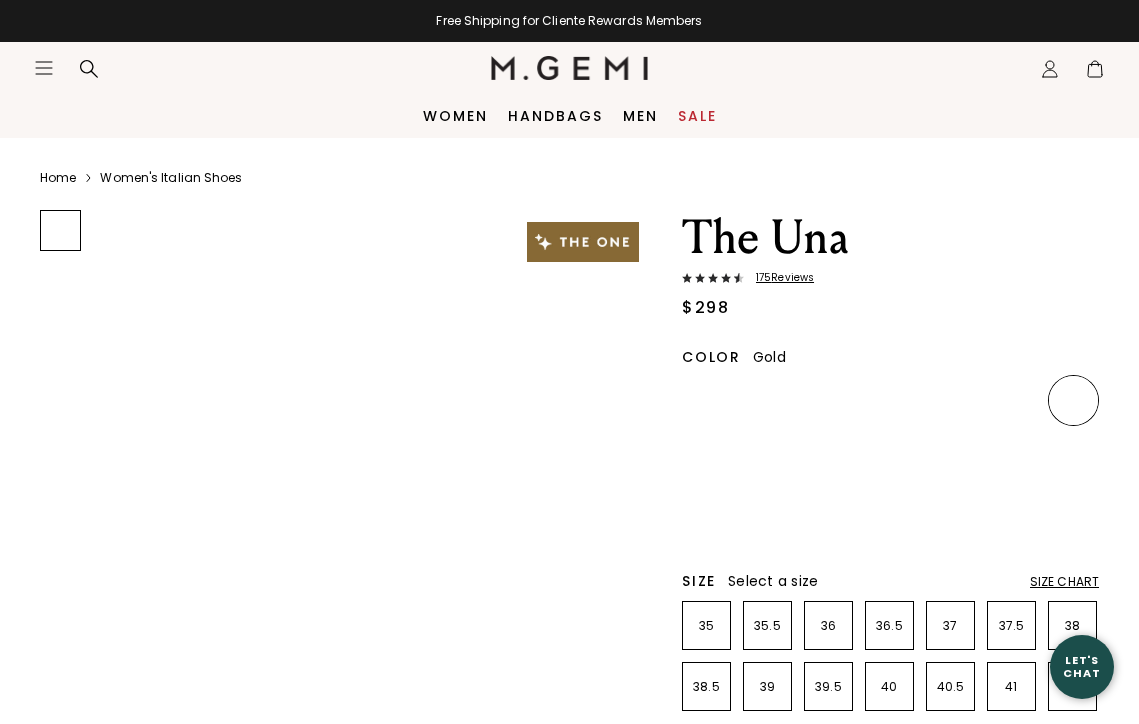 scroll, scrollTop: 0, scrollLeft: 0, axis: both 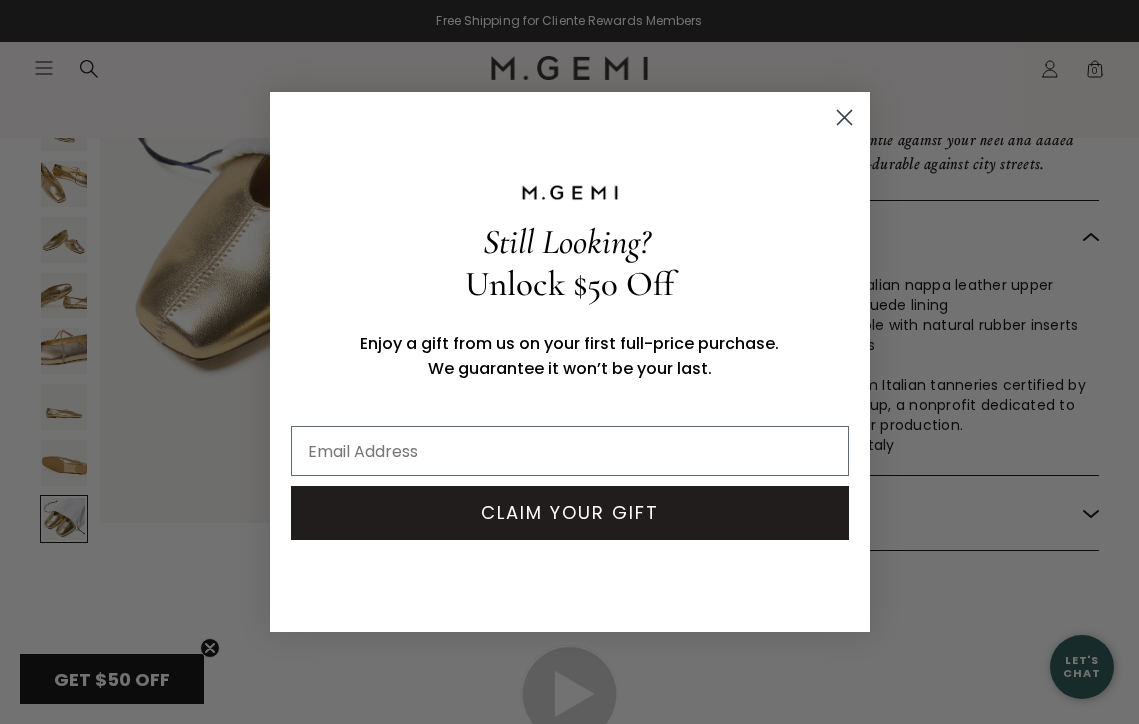 click 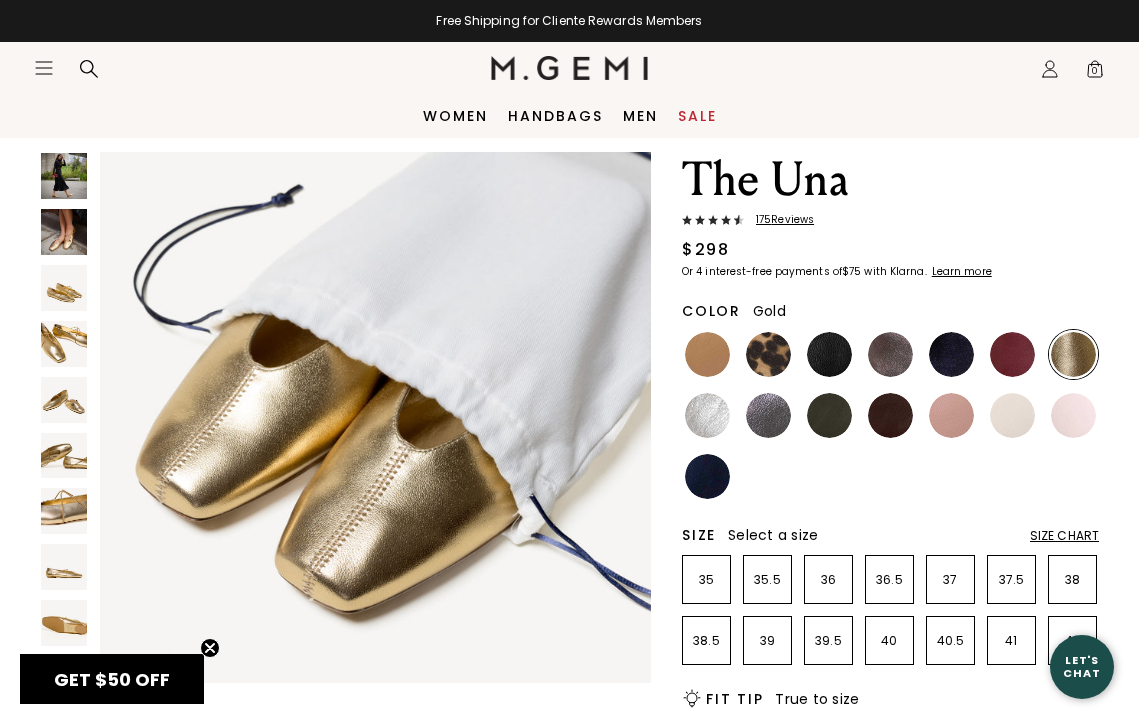 scroll, scrollTop: 45, scrollLeft: 0, axis: vertical 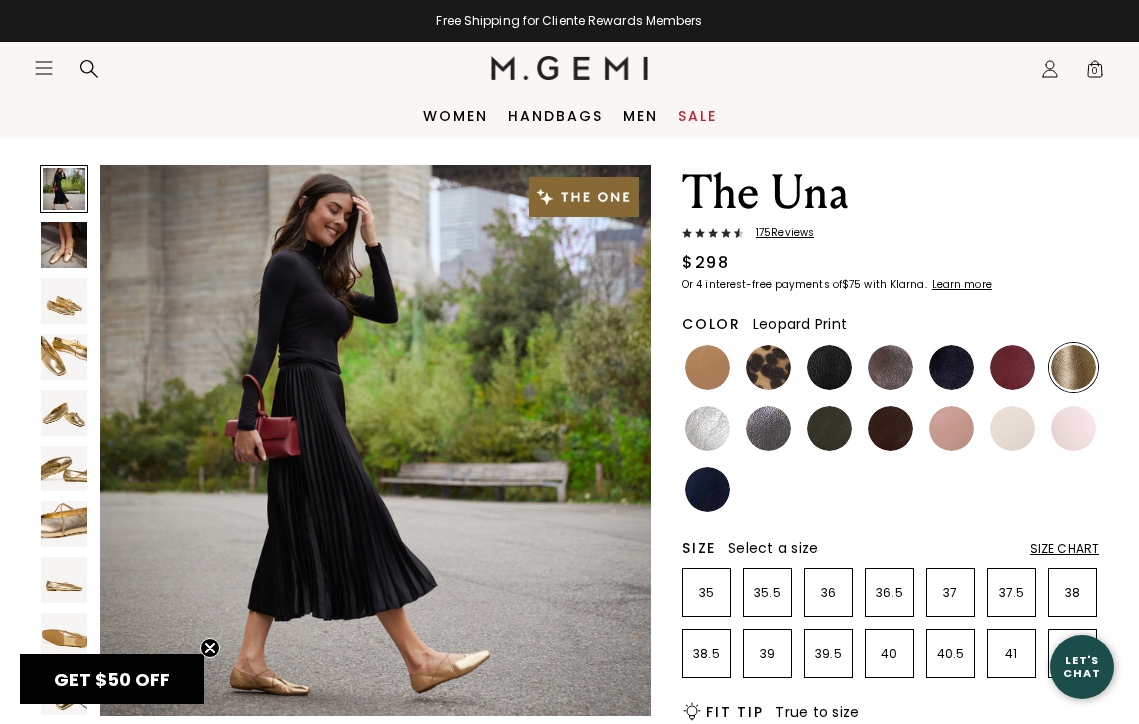 click at bounding box center (768, 367) 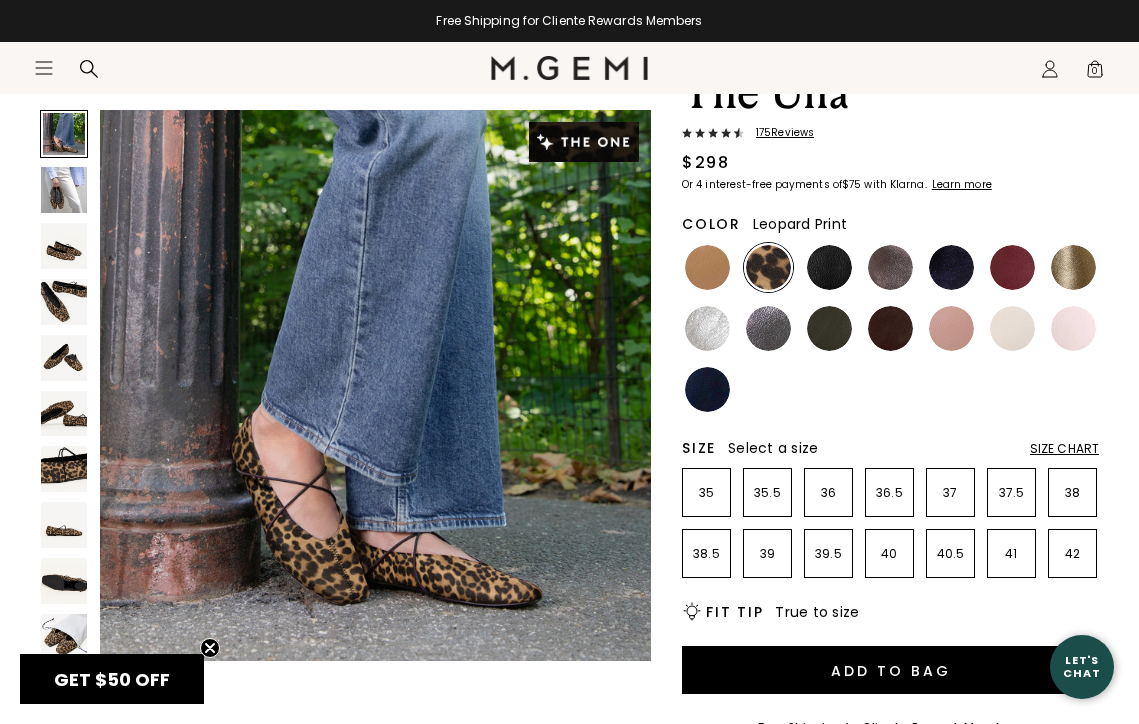 scroll, scrollTop: 146, scrollLeft: 0, axis: vertical 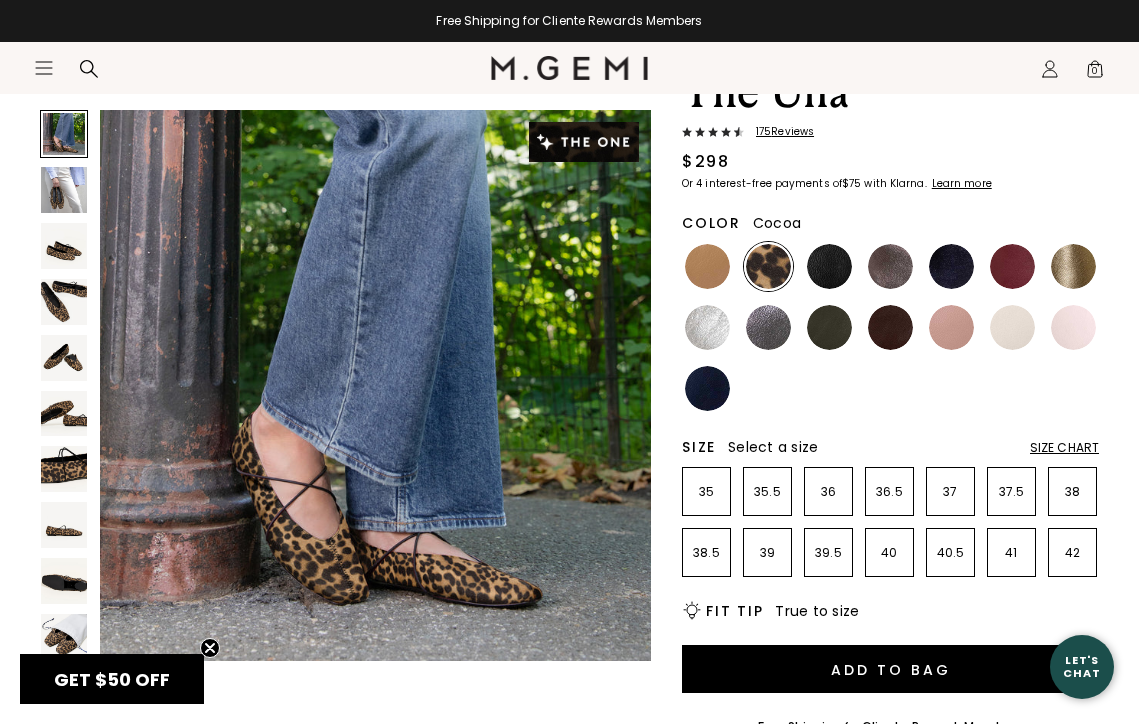 click at bounding box center [890, 266] 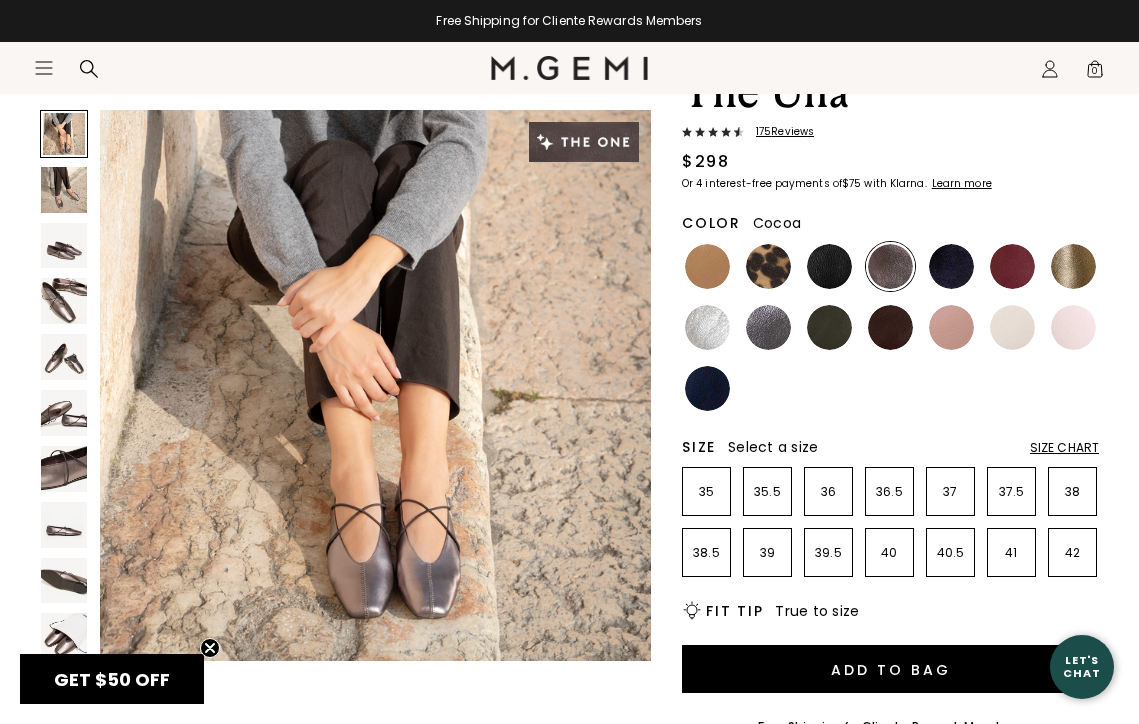 scroll, scrollTop: 0, scrollLeft: 0, axis: both 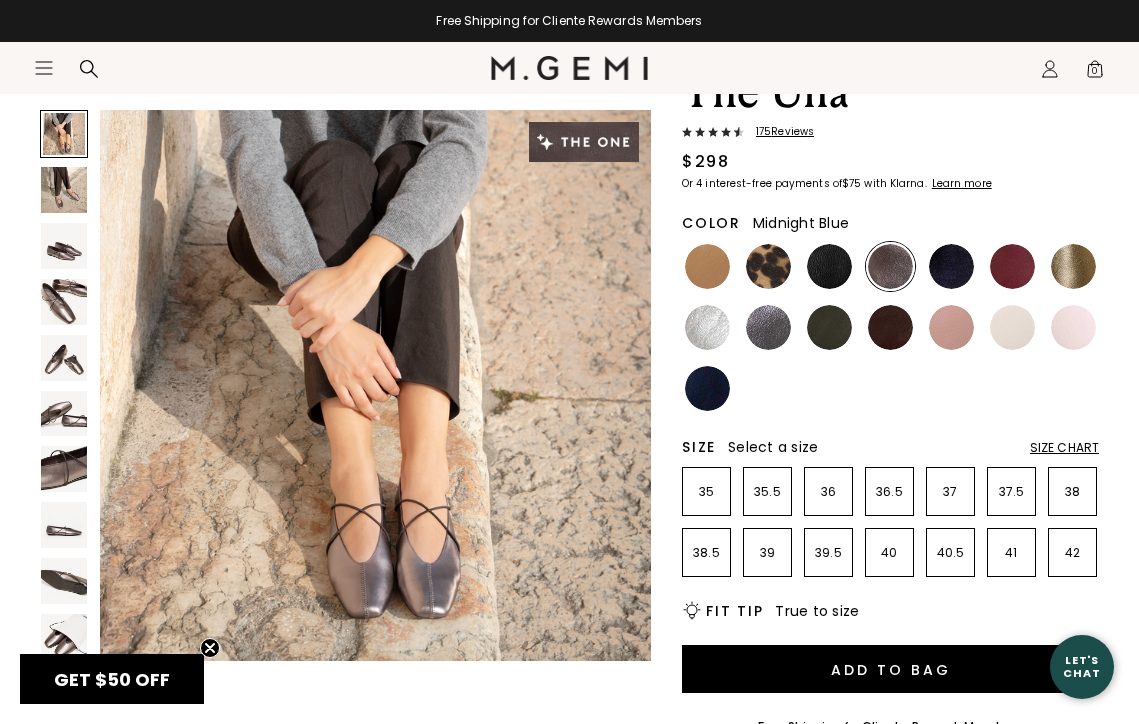 click at bounding box center (951, 266) 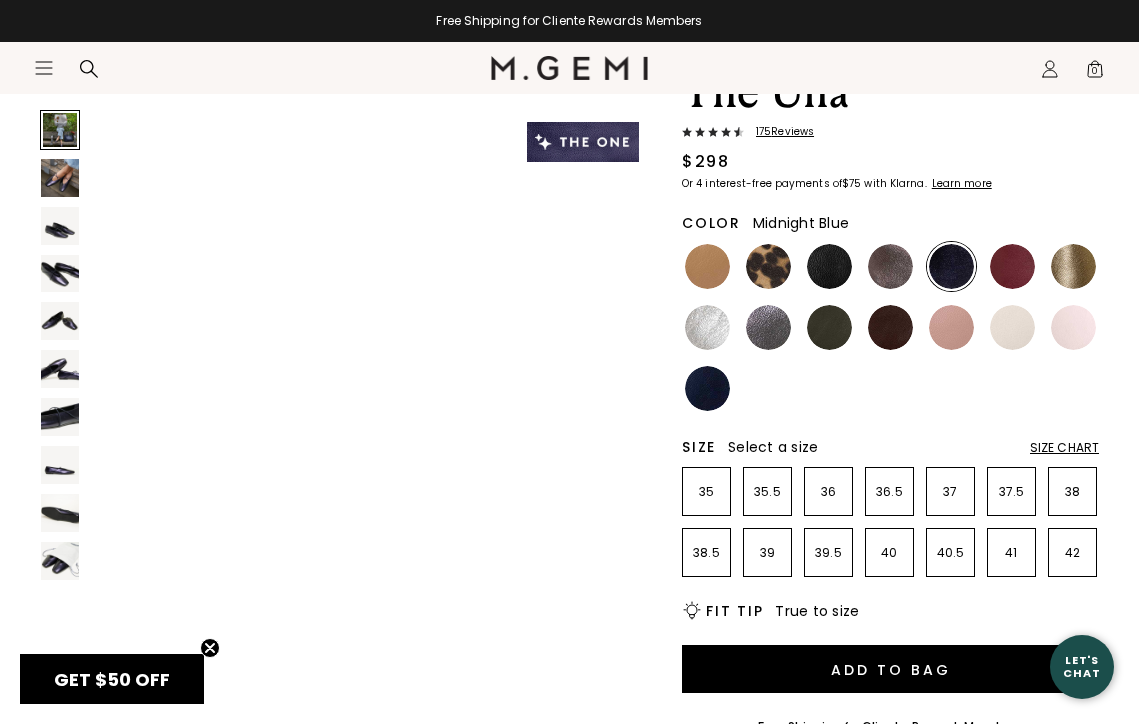 scroll, scrollTop: 0, scrollLeft: 0, axis: both 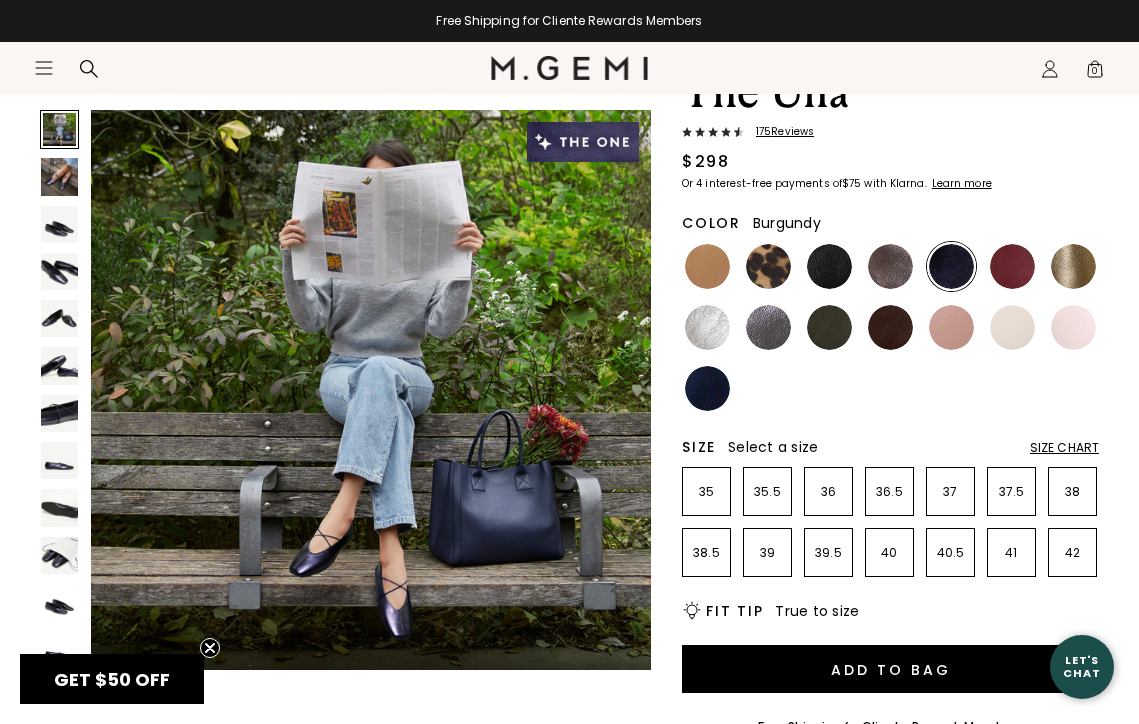 click at bounding box center [1012, 266] 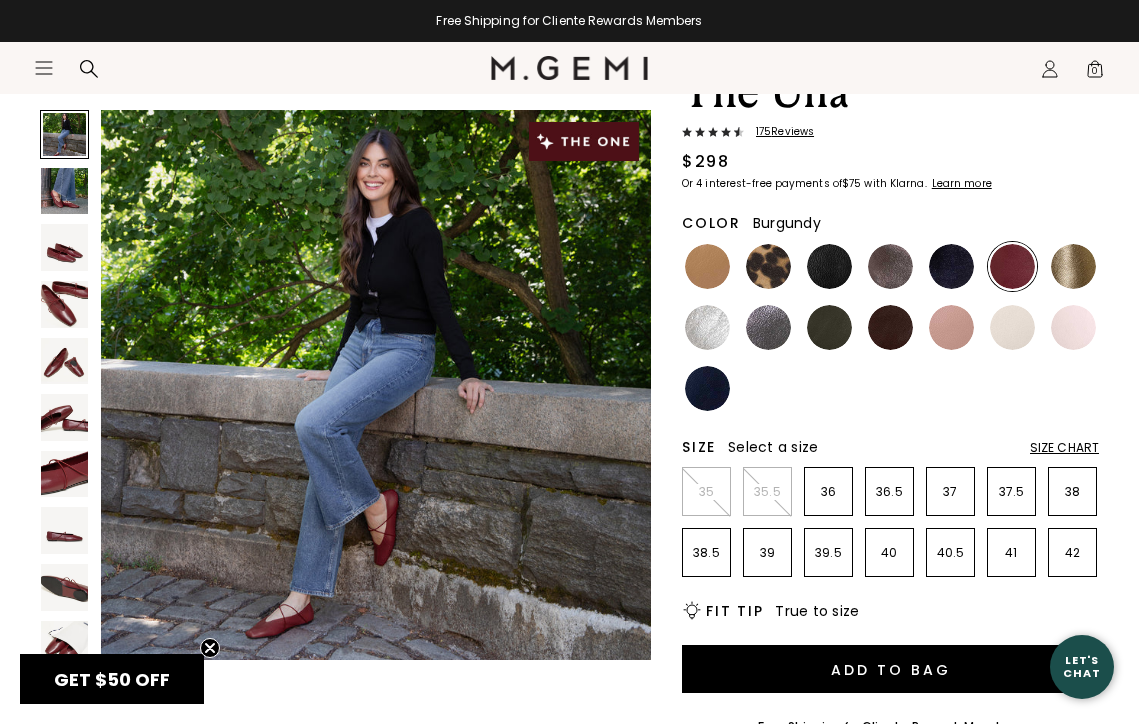 scroll, scrollTop: 0, scrollLeft: 0, axis: both 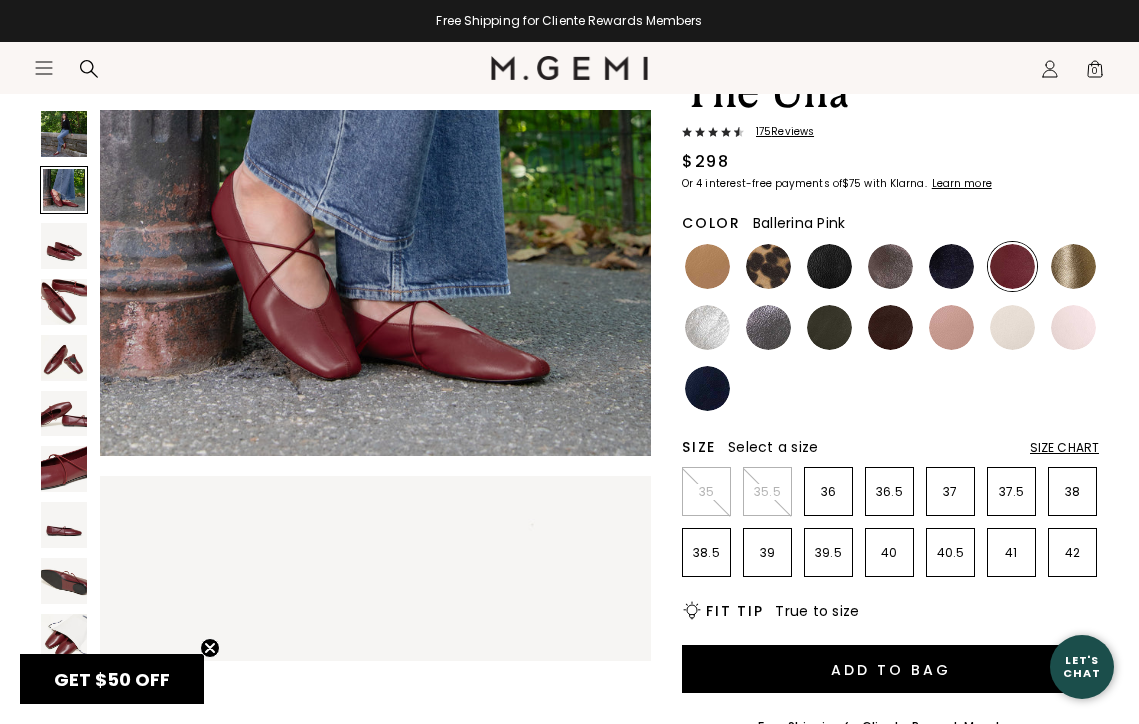 click at bounding box center [1073, 327] 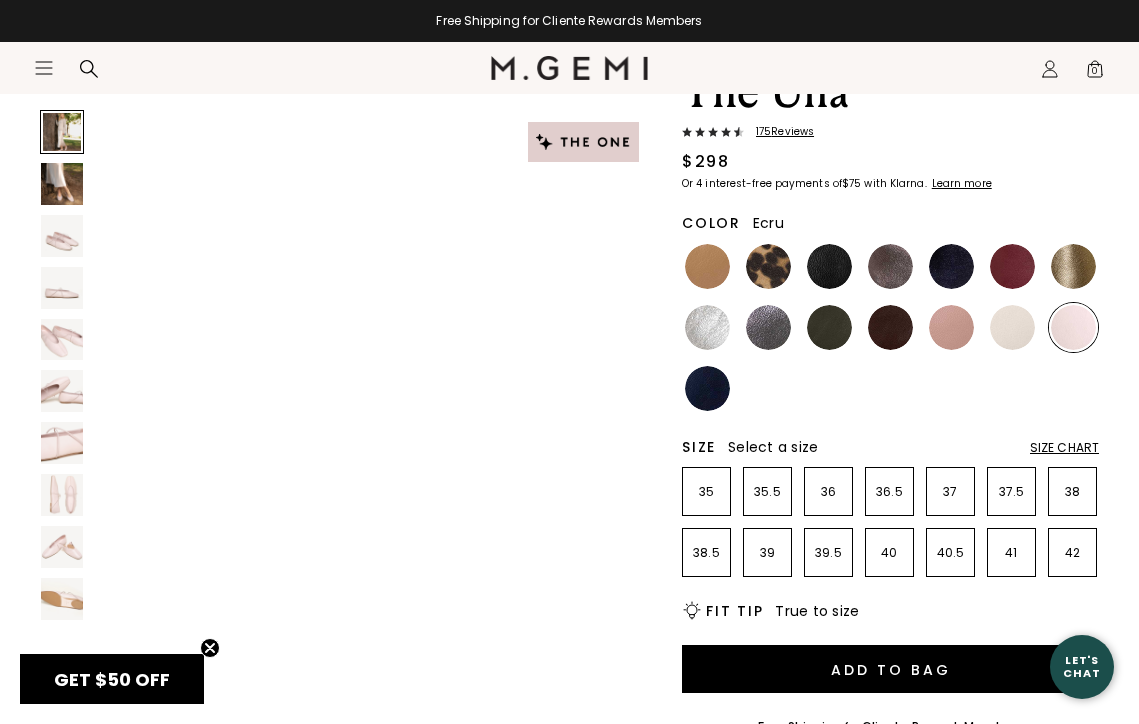 scroll, scrollTop: 0, scrollLeft: 0, axis: both 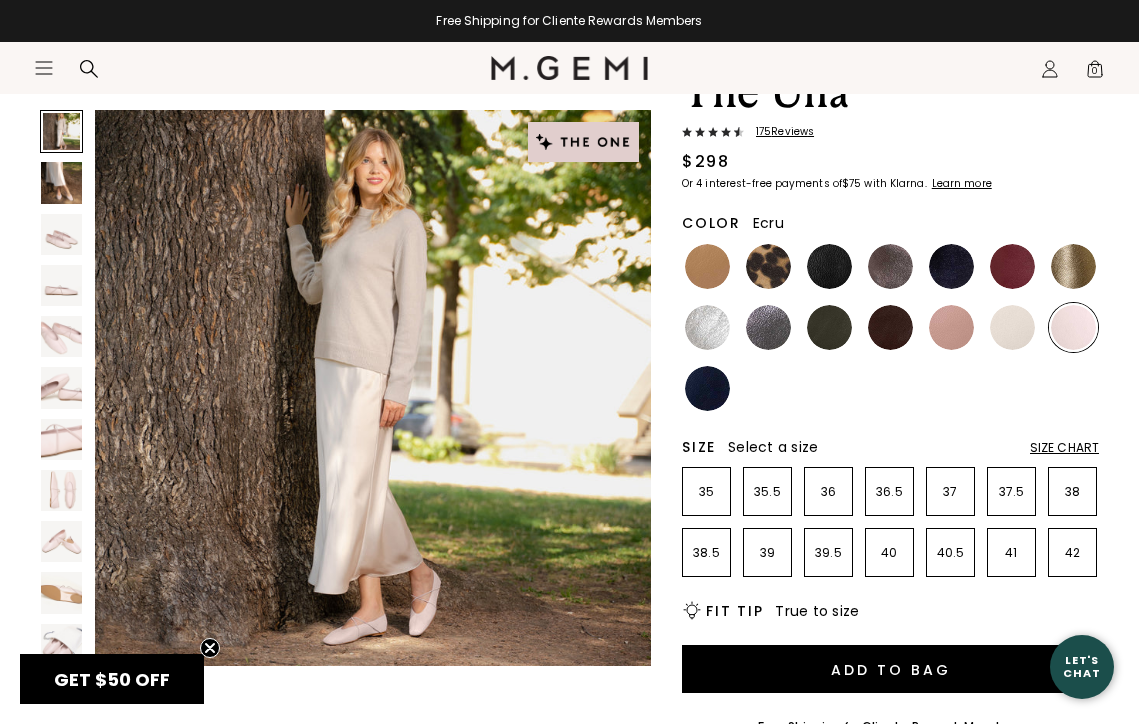 click at bounding box center (1012, 327) 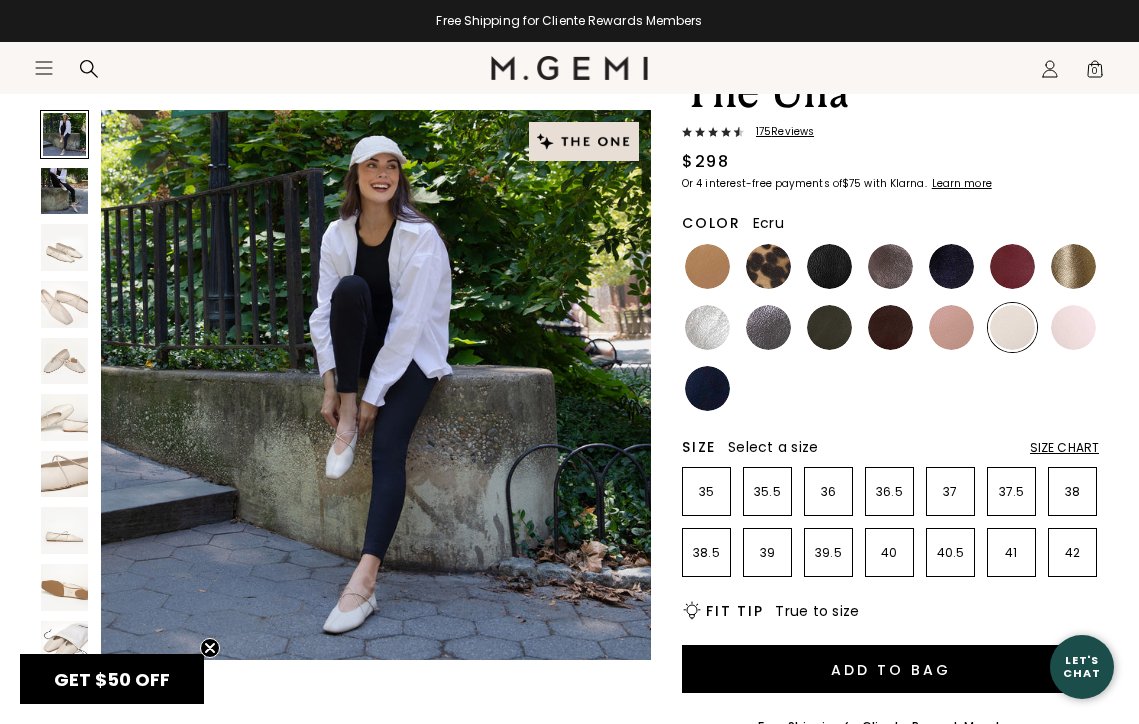 scroll, scrollTop: 0, scrollLeft: 0, axis: both 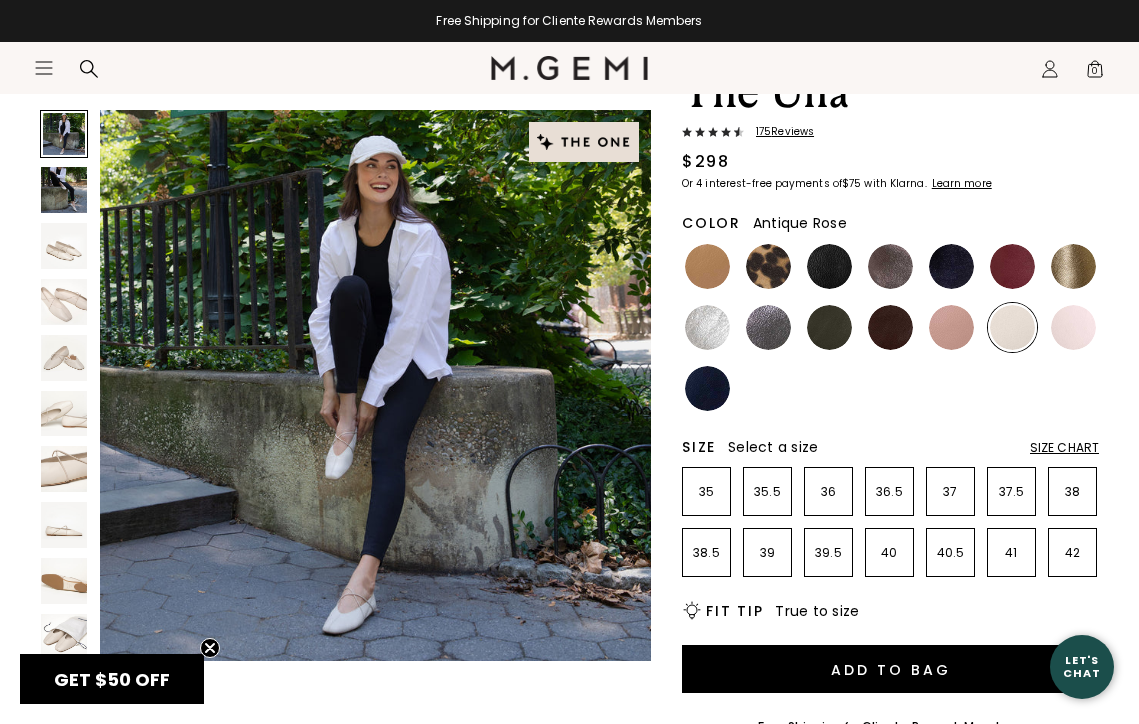 click at bounding box center (951, 327) 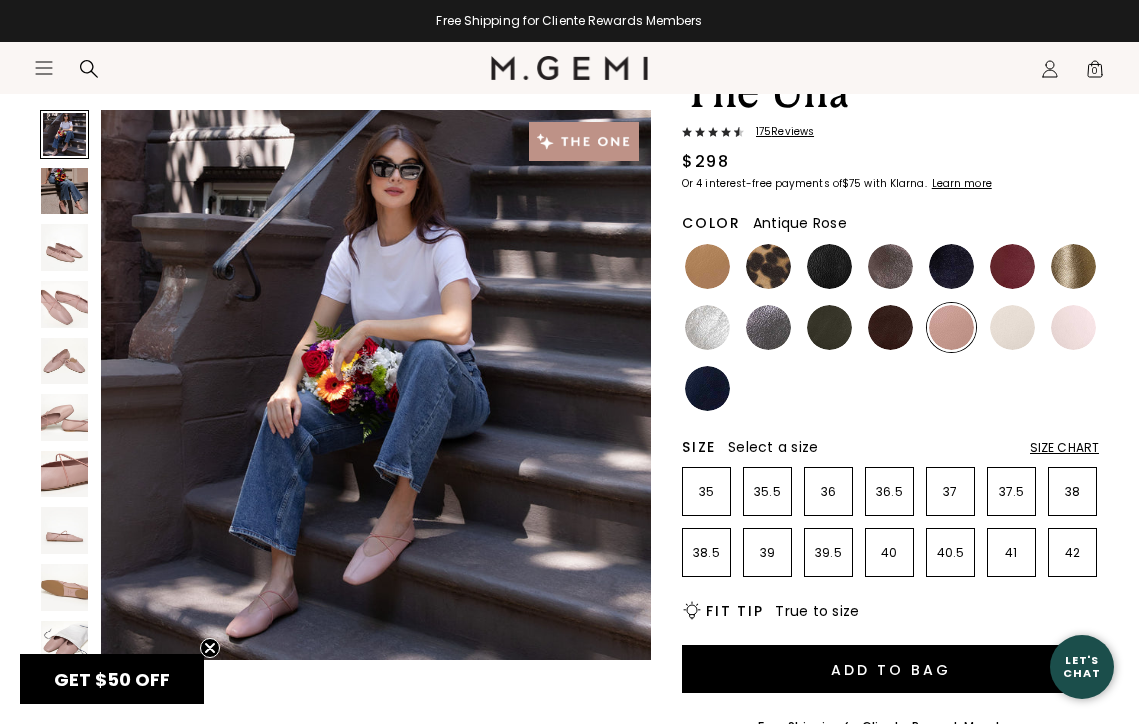 scroll, scrollTop: 0, scrollLeft: 0, axis: both 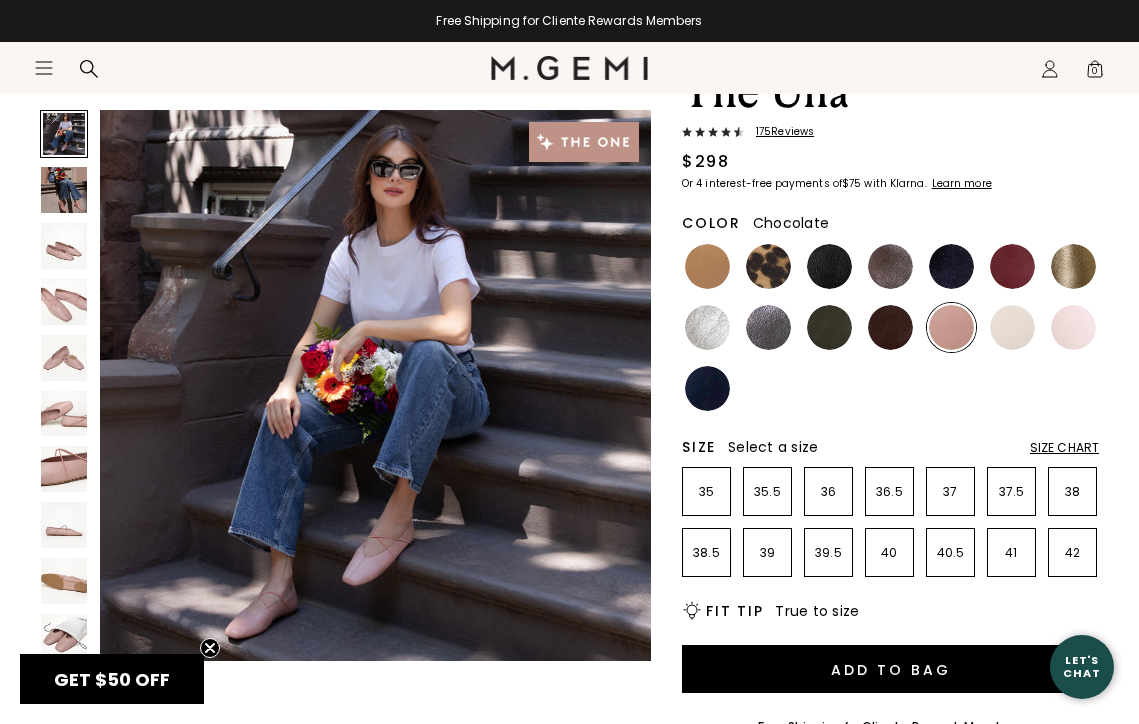 click at bounding box center (890, 327) 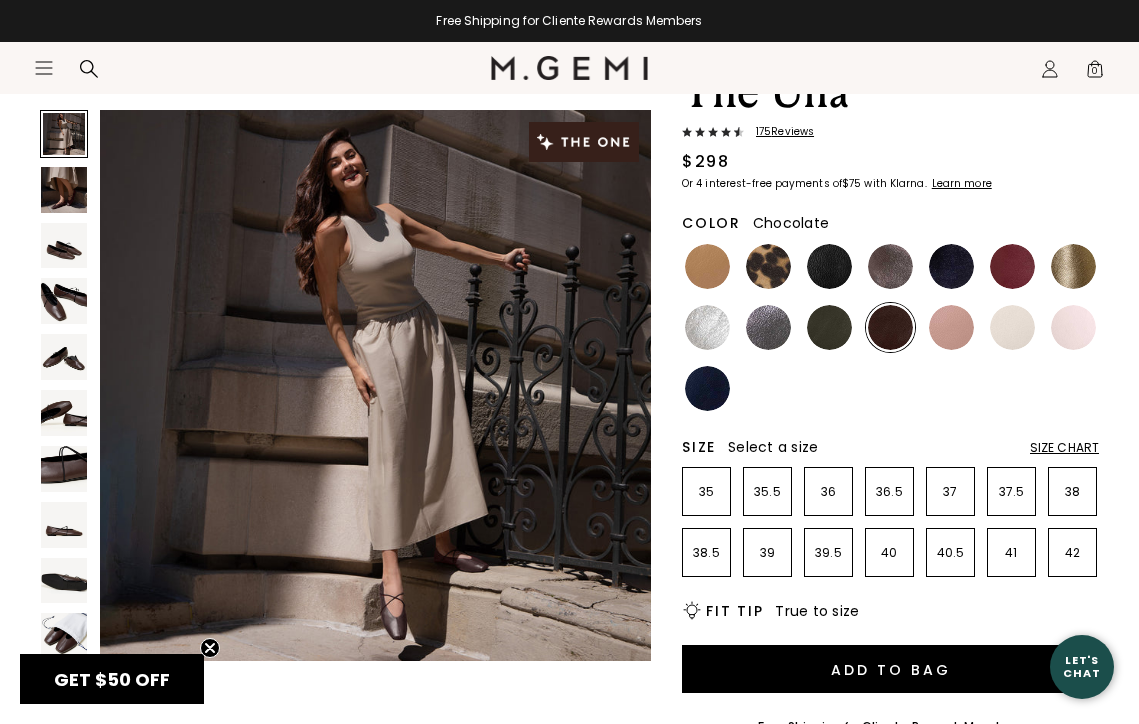 scroll, scrollTop: 0, scrollLeft: 0, axis: both 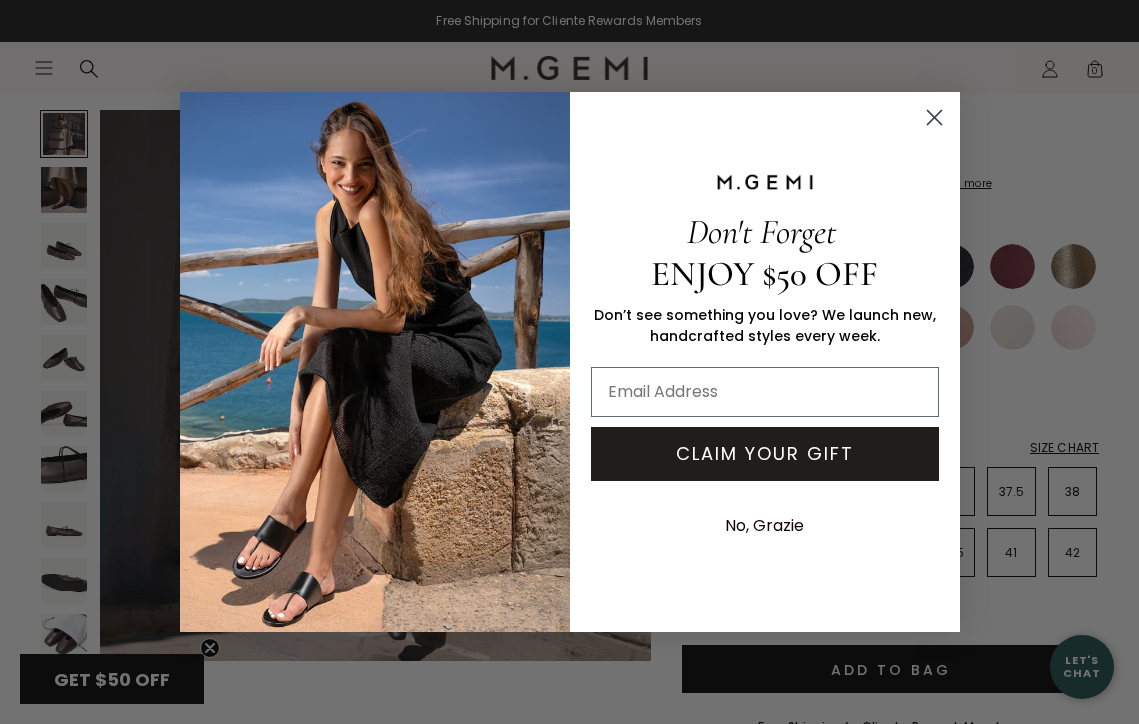 click on "Close dialog  Don't Forget ENJOY $50 OFF Don’t see something you love? We launch new, handcrafted styles every week.  CLAIM YOUR GIFT No, Grazie Submit" at bounding box center [569, 362] 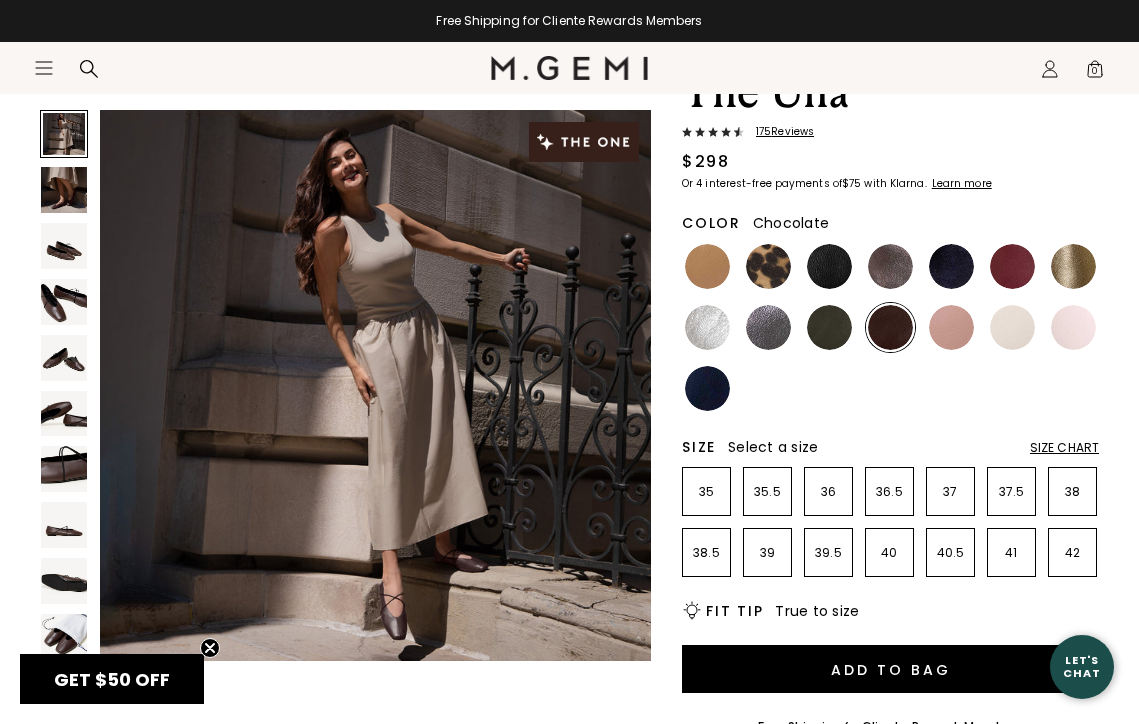 click at bounding box center [64, 246] 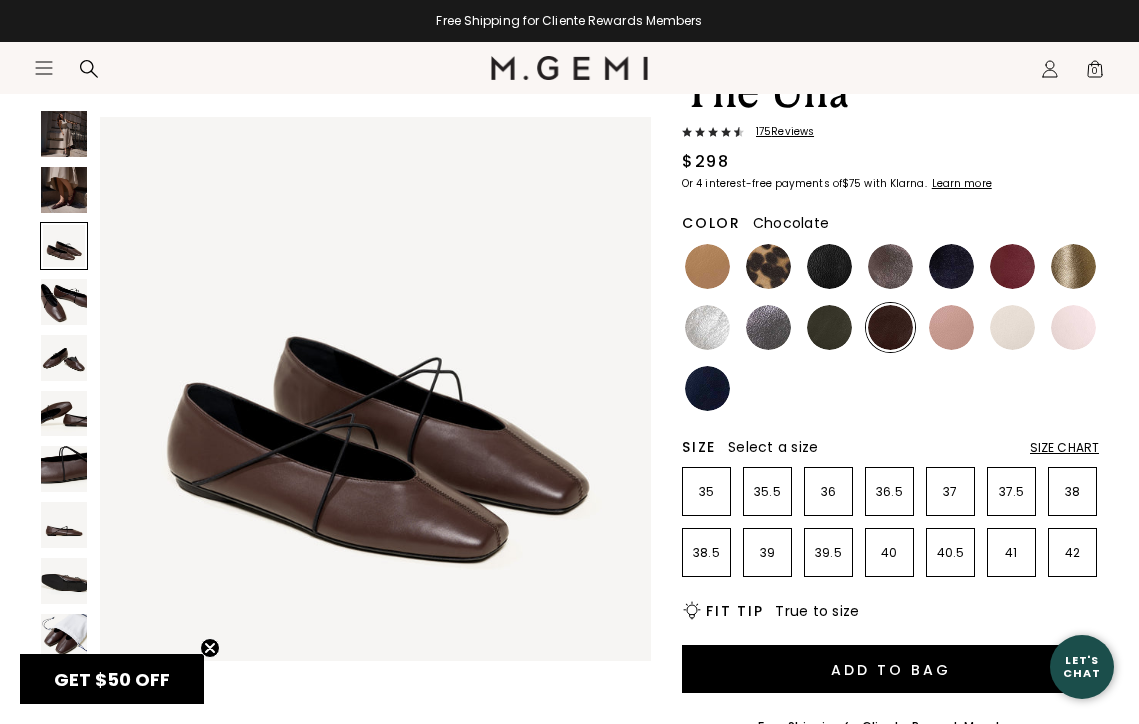 scroll, scrollTop: 1142, scrollLeft: 0, axis: vertical 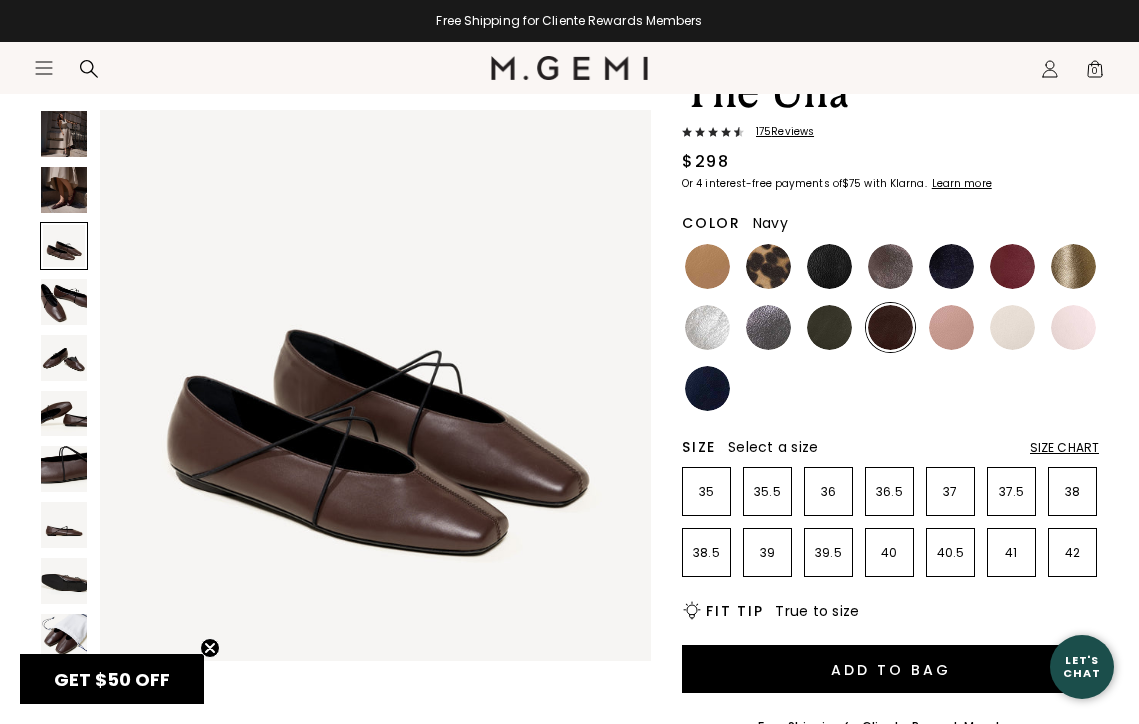 click at bounding box center [707, 388] 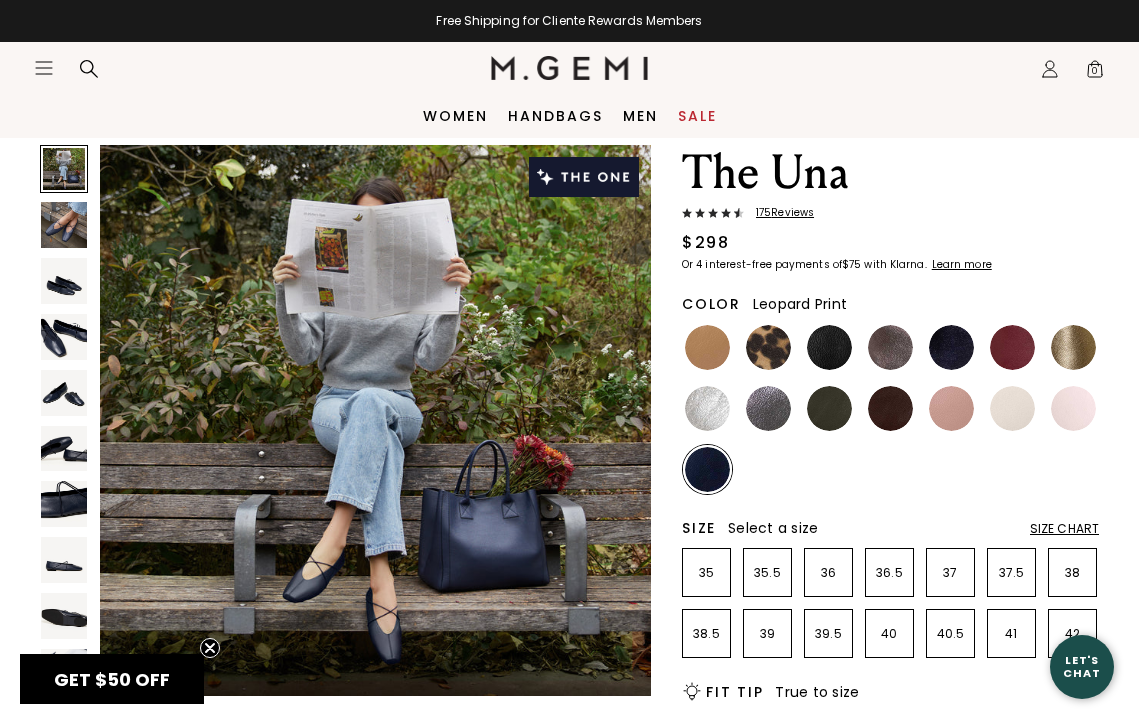 scroll, scrollTop: 0, scrollLeft: 0, axis: both 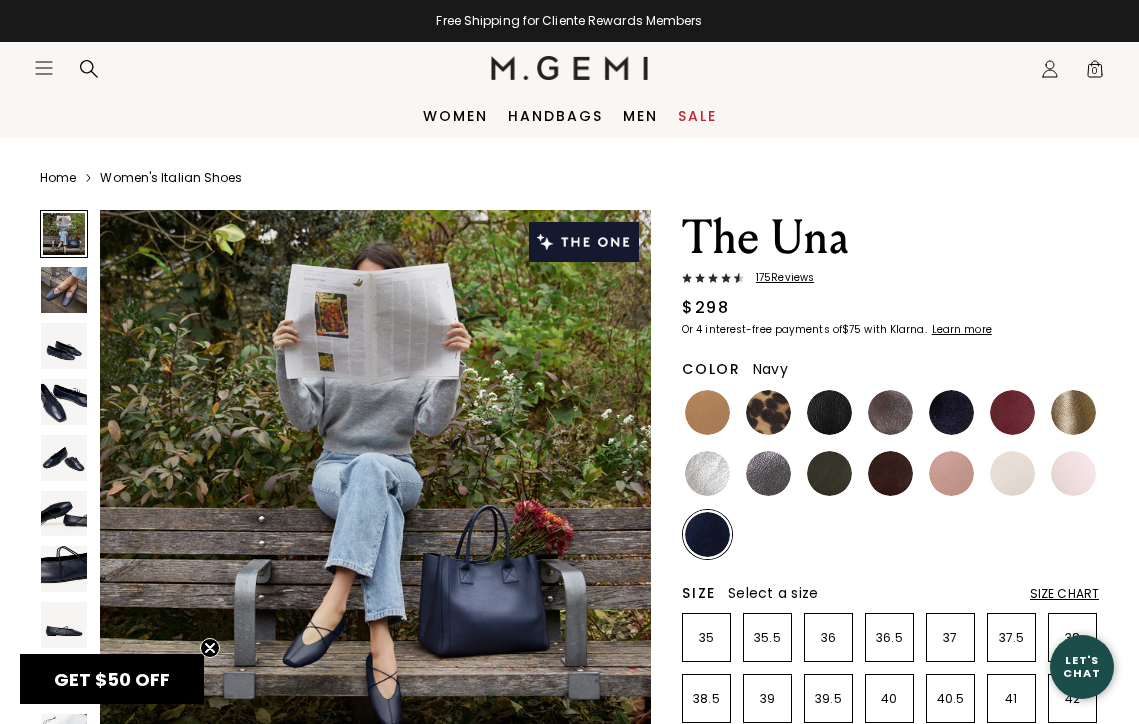click on "Home" at bounding box center (58, 178) 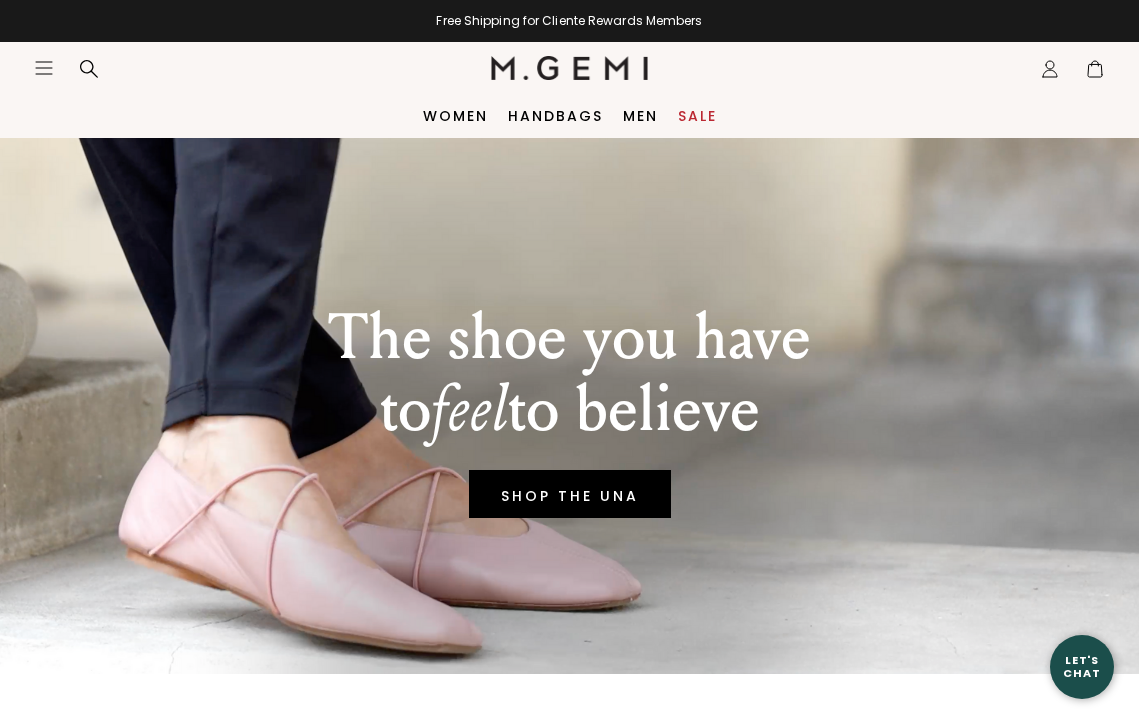 scroll, scrollTop: 0, scrollLeft: 0, axis: both 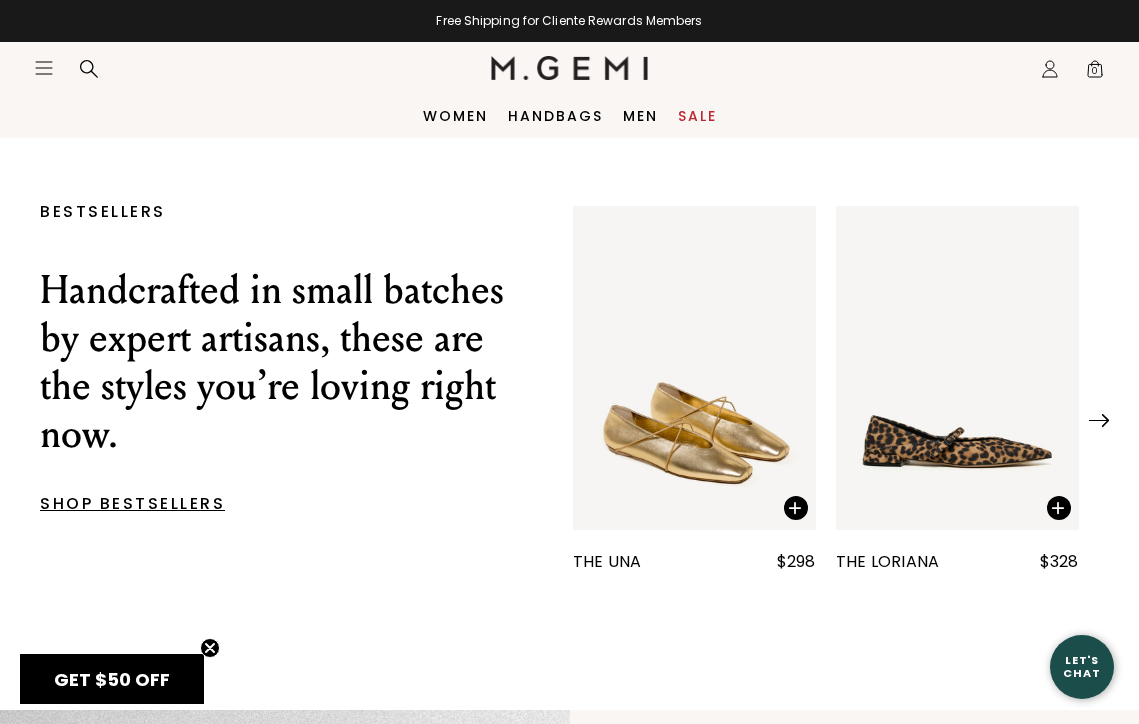 click at bounding box center [1099, 420] 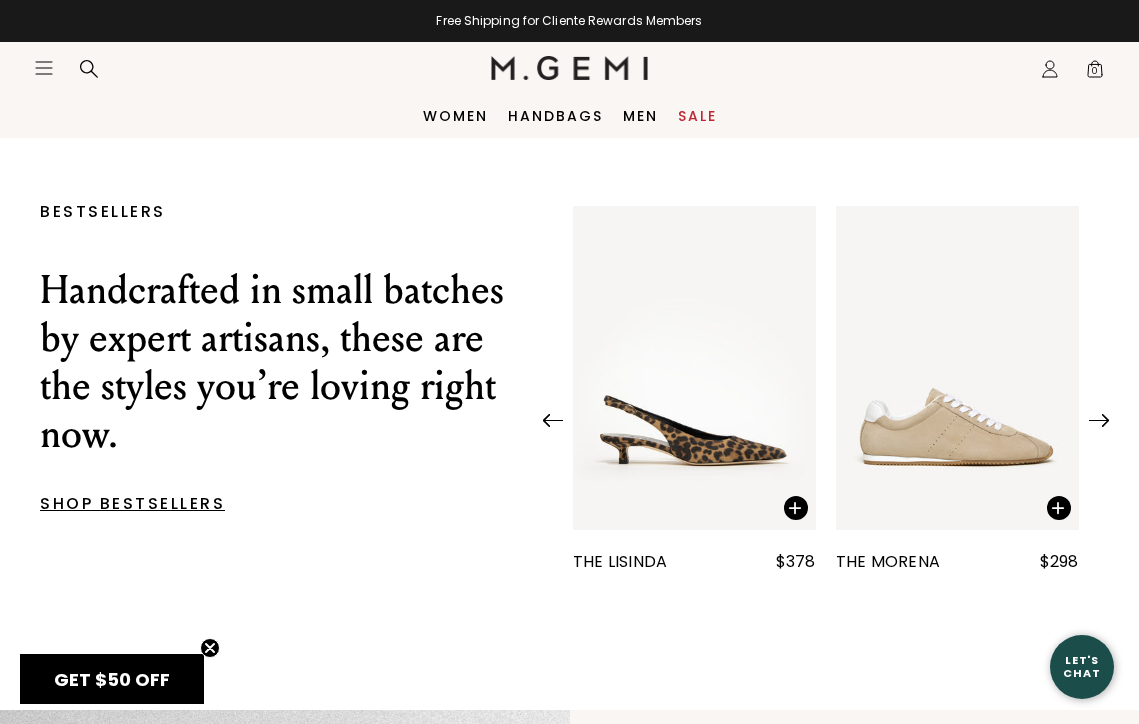 click at bounding box center [1099, 420] 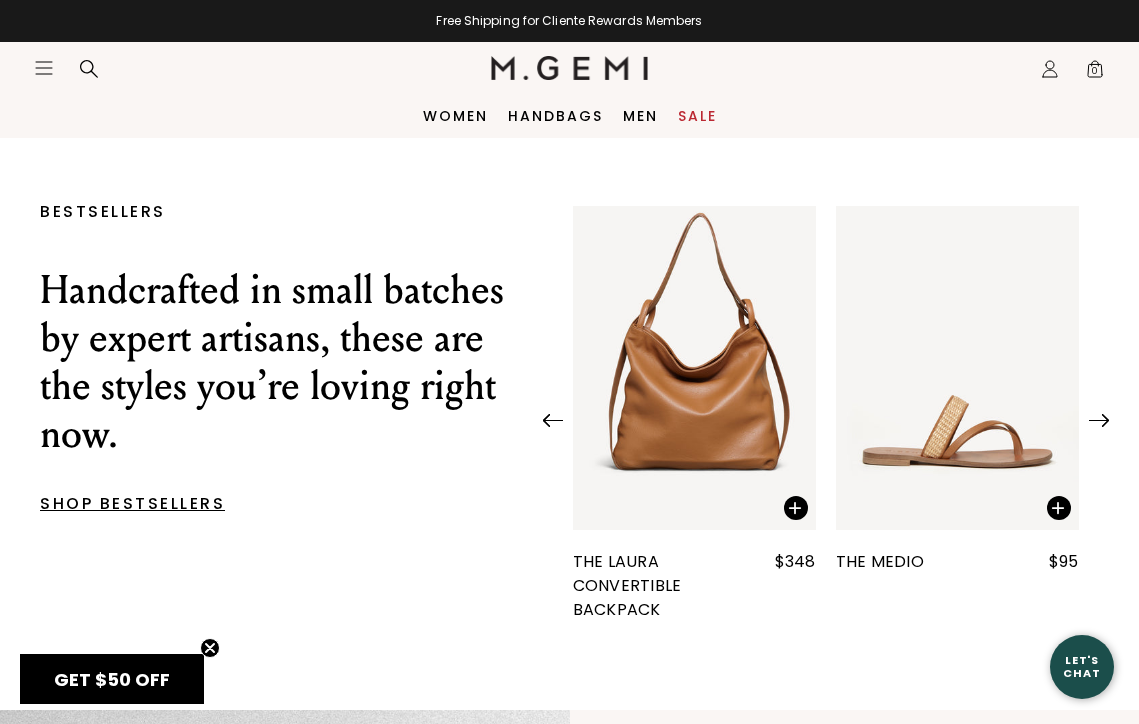 click at bounding box center (1099, 420) 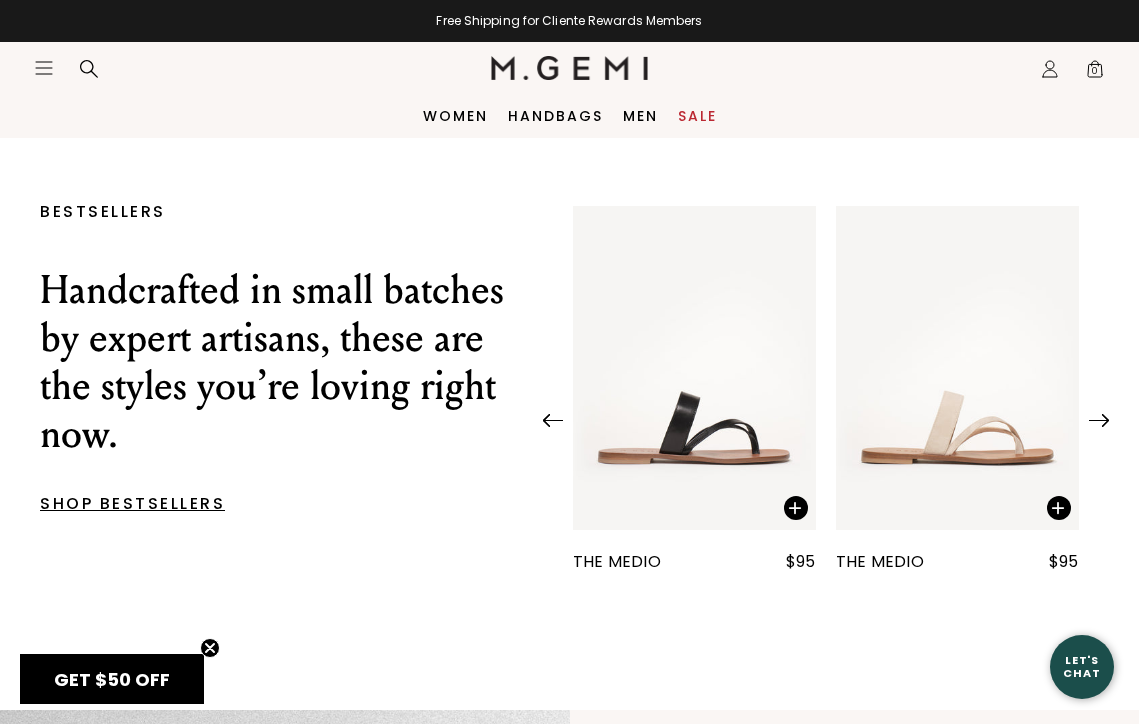 click on "Sale" at bounding box center (697, 116) 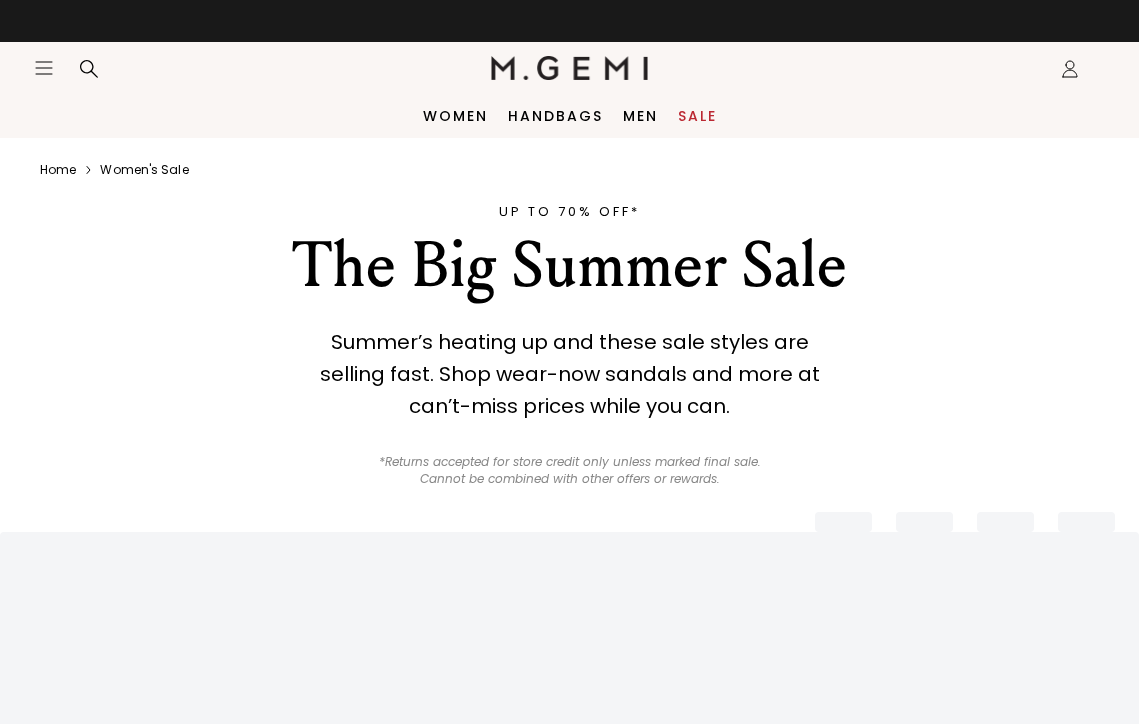 scroll, scrollTop: 0, scrollLeft: 0, axis: both 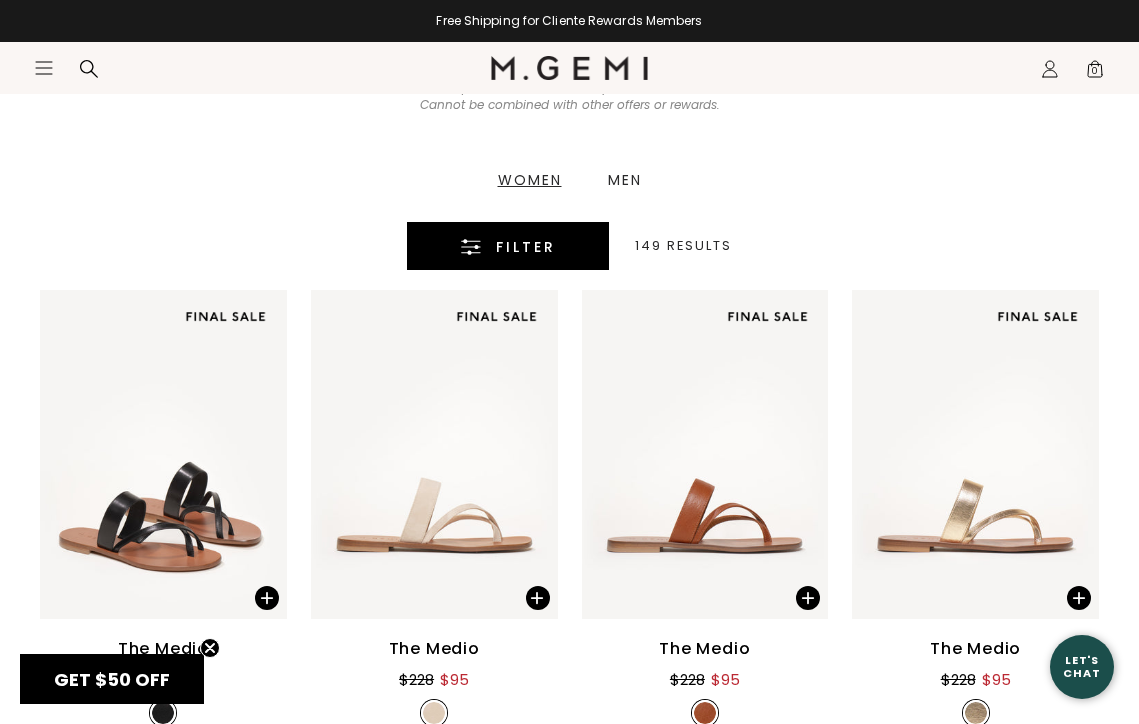 click on "Filter" at bounding box center (526, 247) 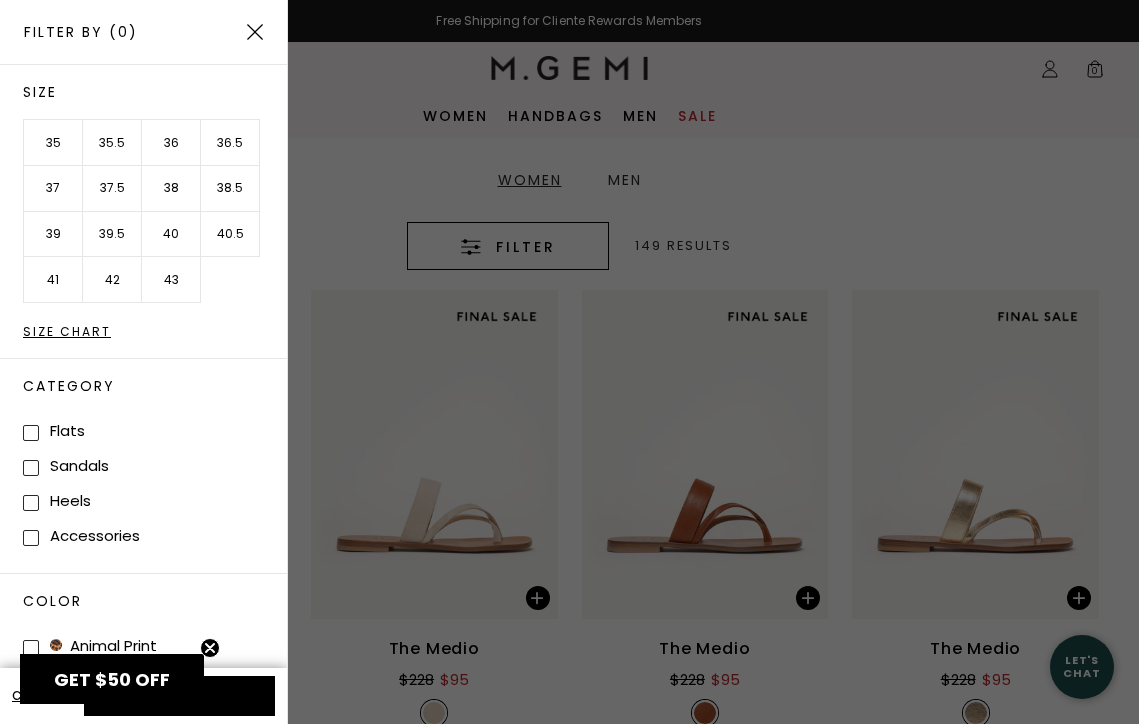 click on "37.5" at bounding box center (112, 189) 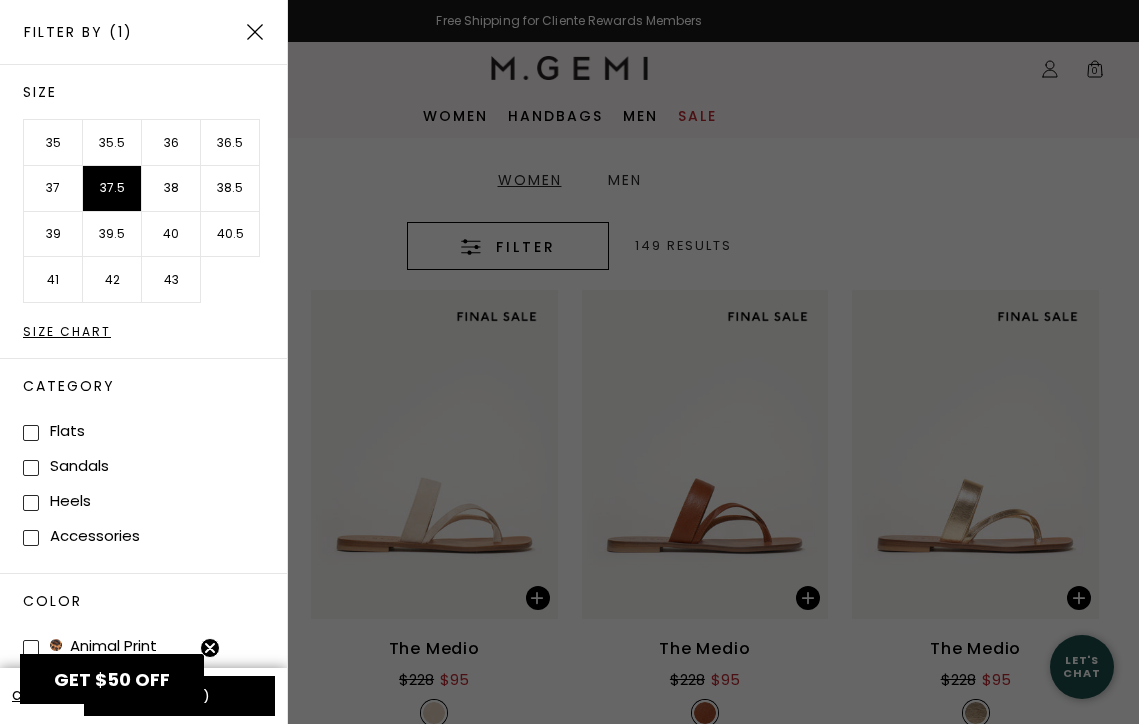 click on "38" at bounding box center (171, 189) 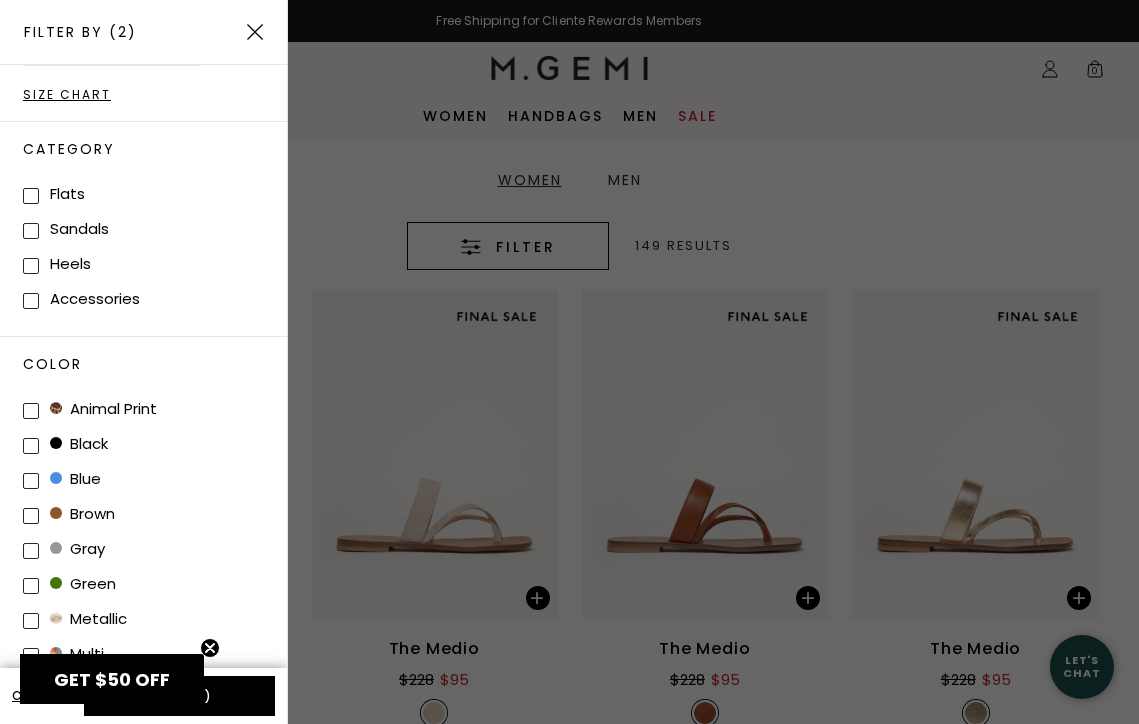 scroll, scrollTop: 470, scrollLeft: 0, axis: vertical 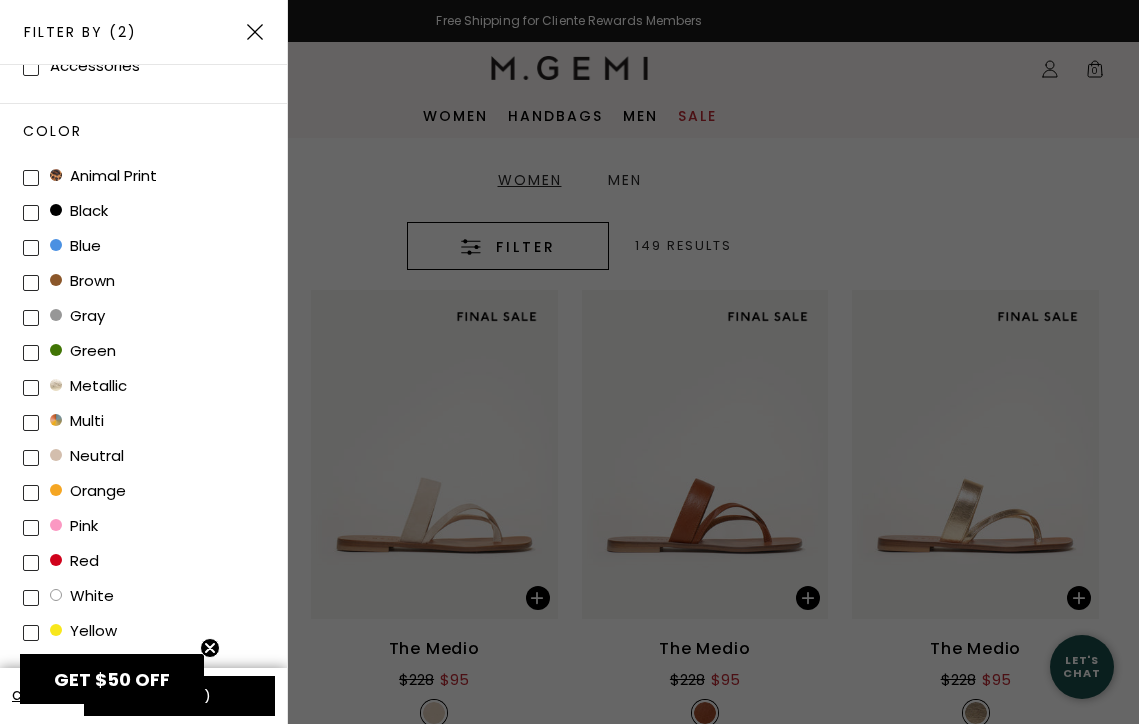 click 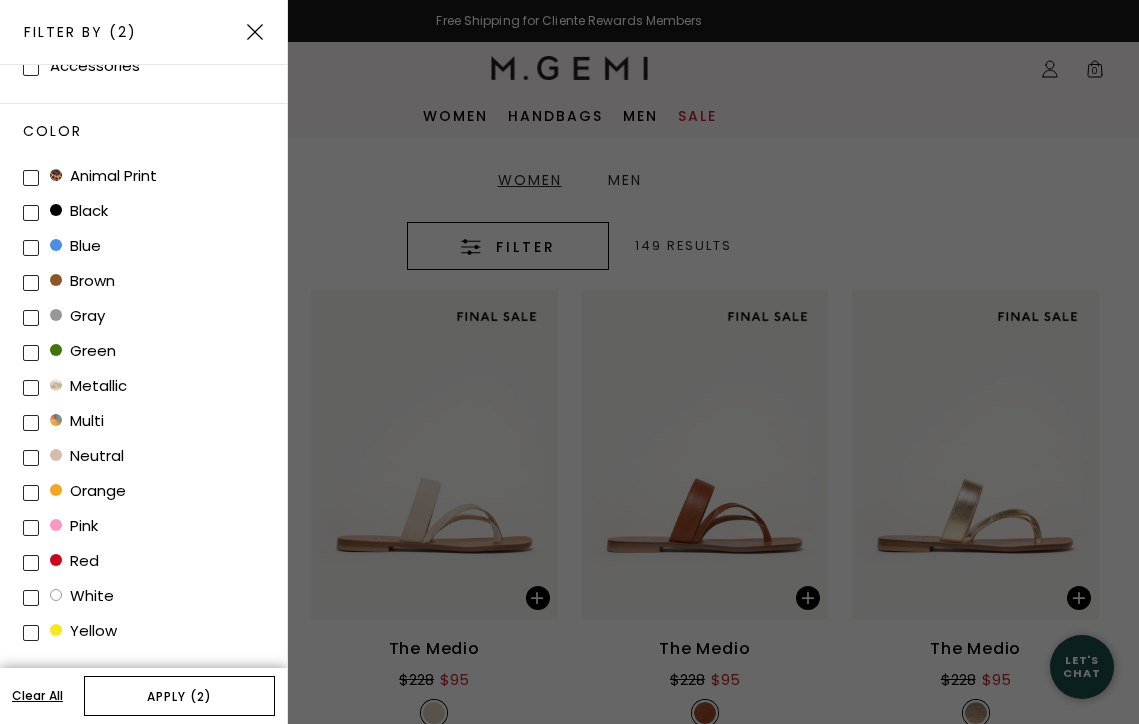 click on "Apply (2)" at bounding box center (179, 696) 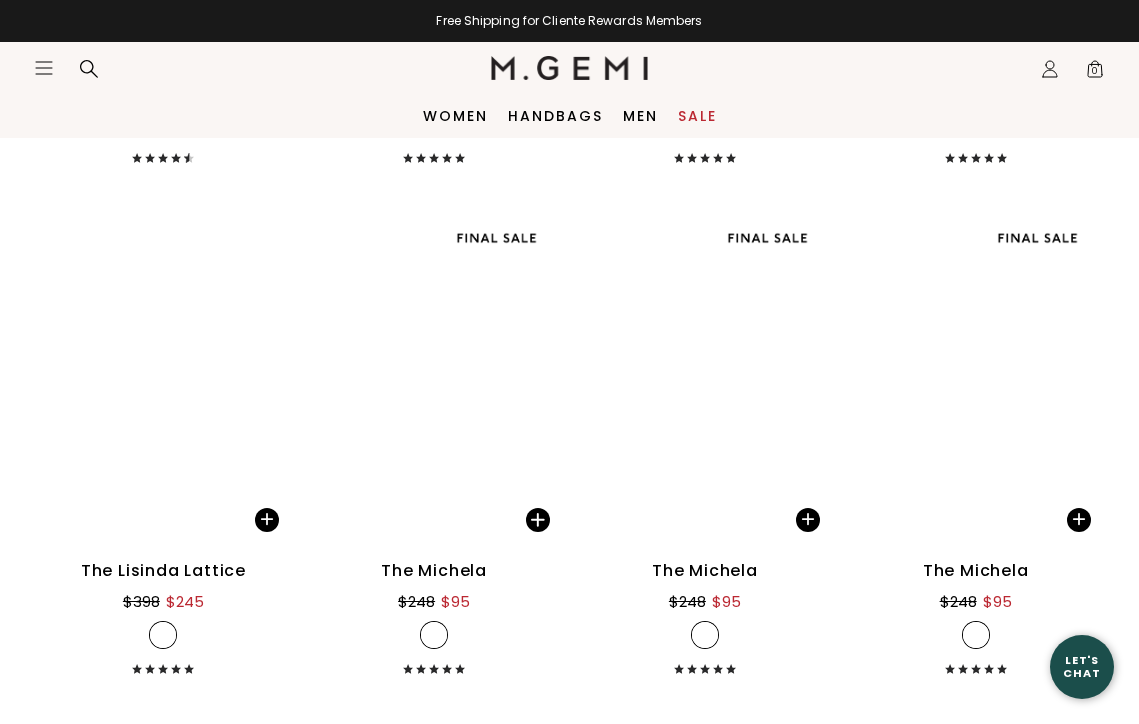 scroll, scrollTop: 3037, scrollLeft: 0, axis: vertical 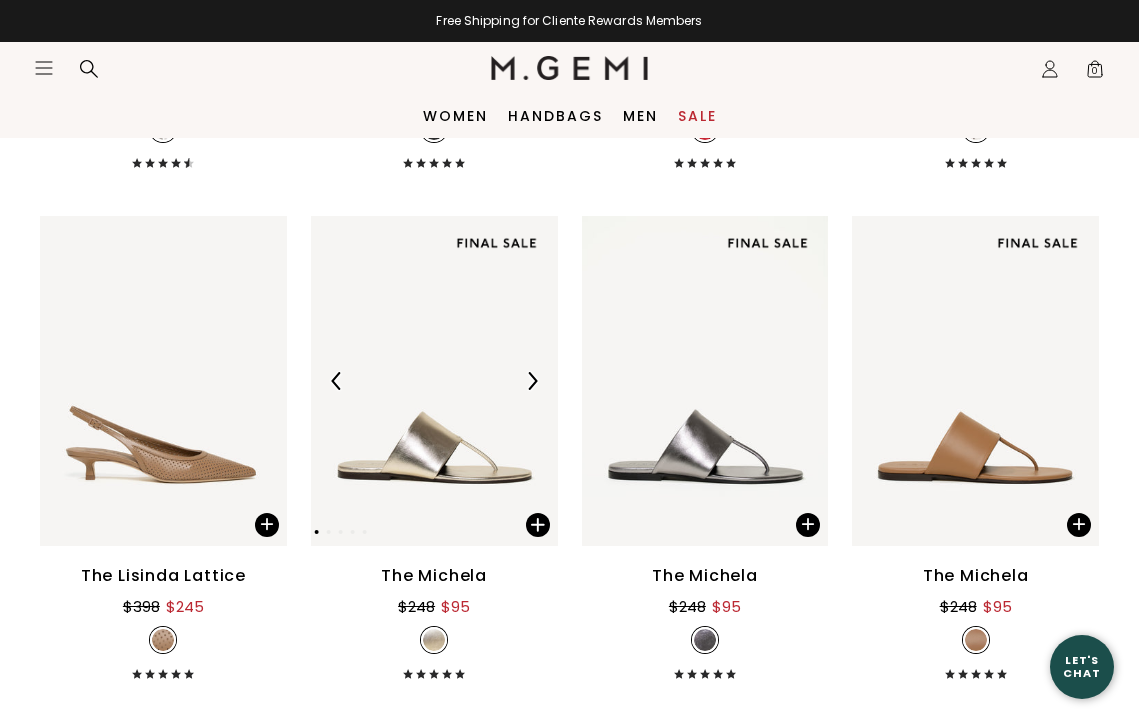 click at bounding box center (532, 381) 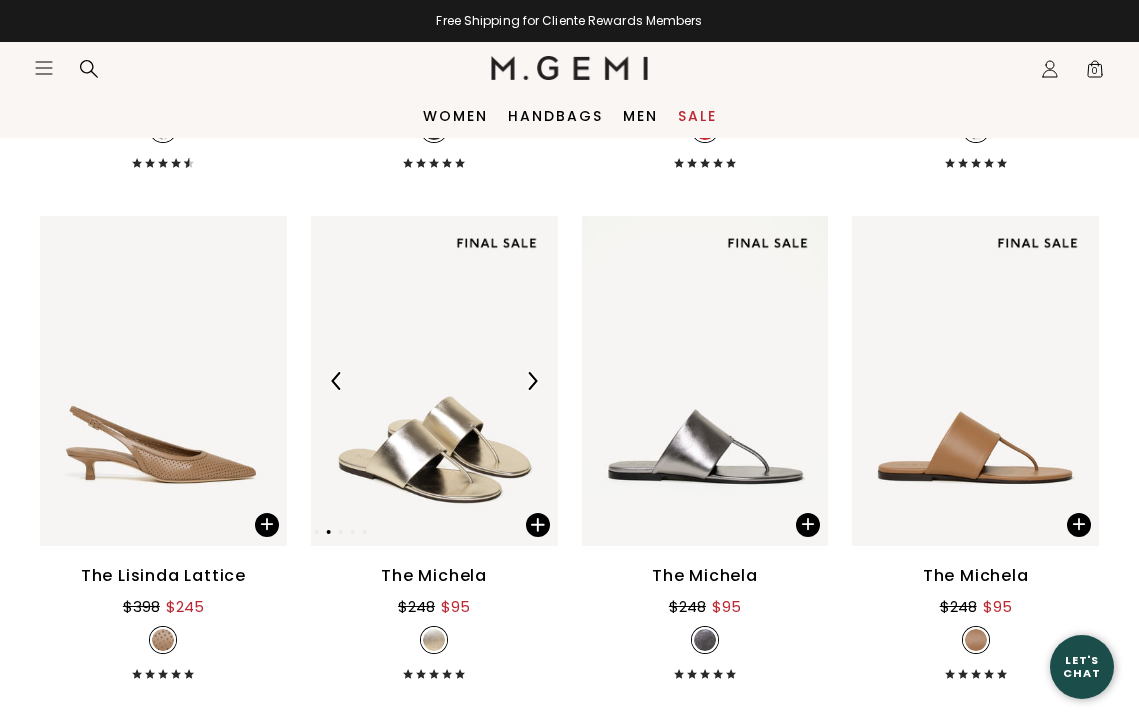 click at bounding box center [532, 381] 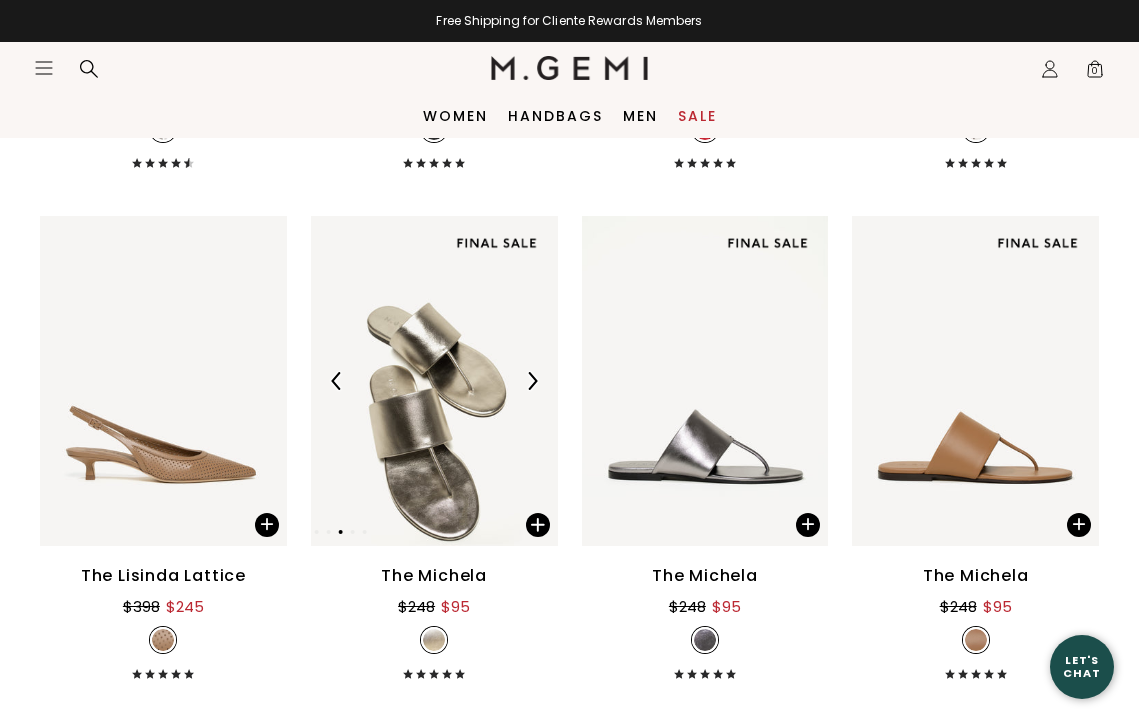 click at bounding box center [532, 381] 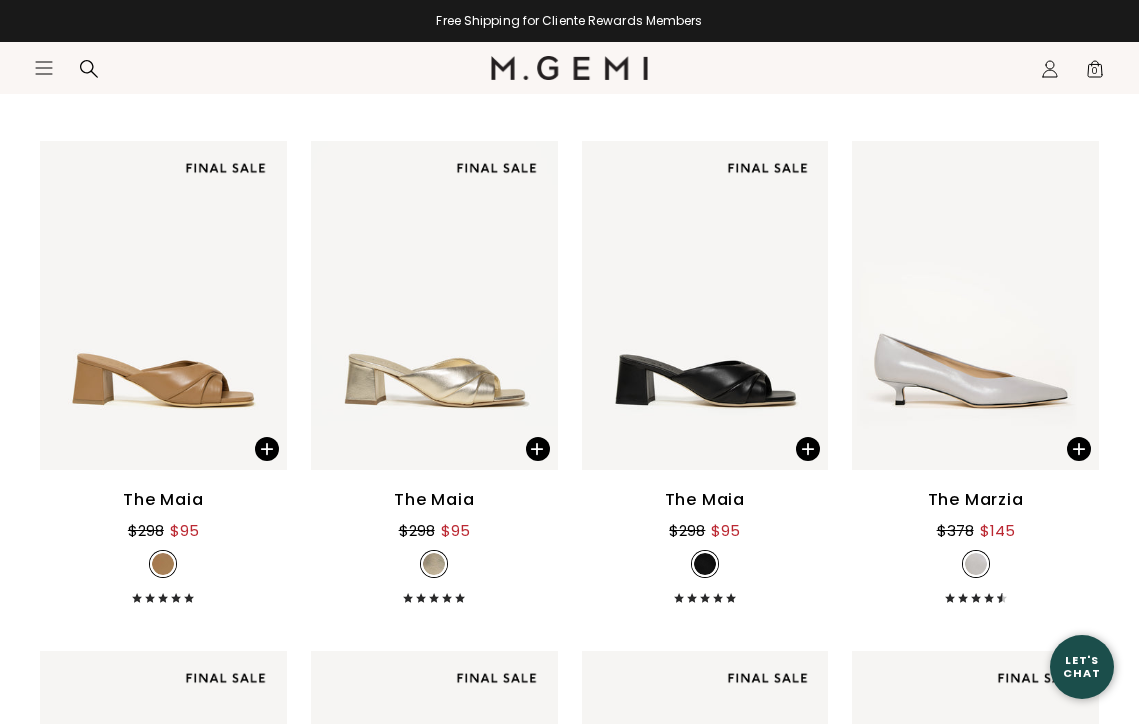 scroll, scrollTop: 11801, scrollLeft: 0, axis: vertical 